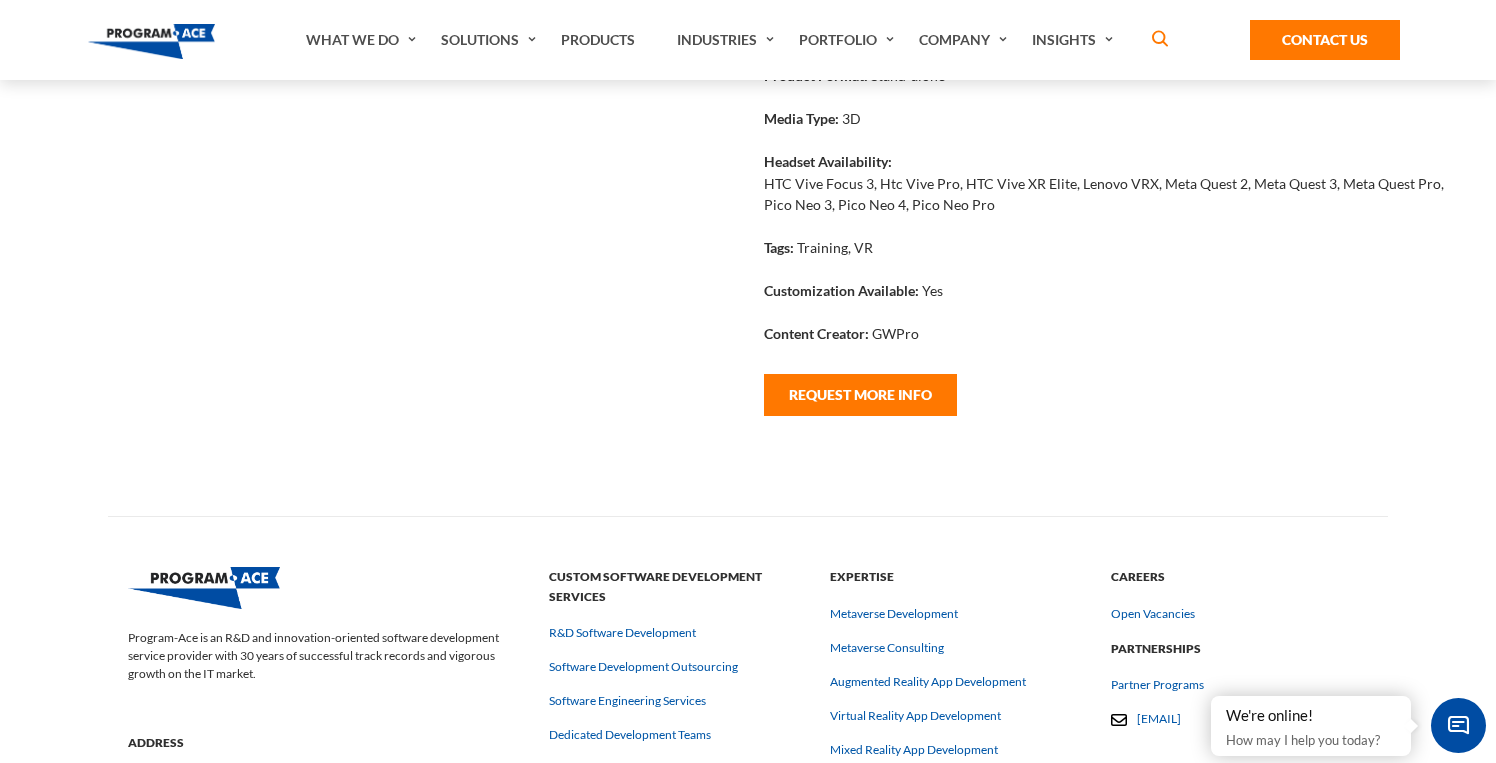 scroll, scrollTop: 0, scrollLeft: 0, axis: both 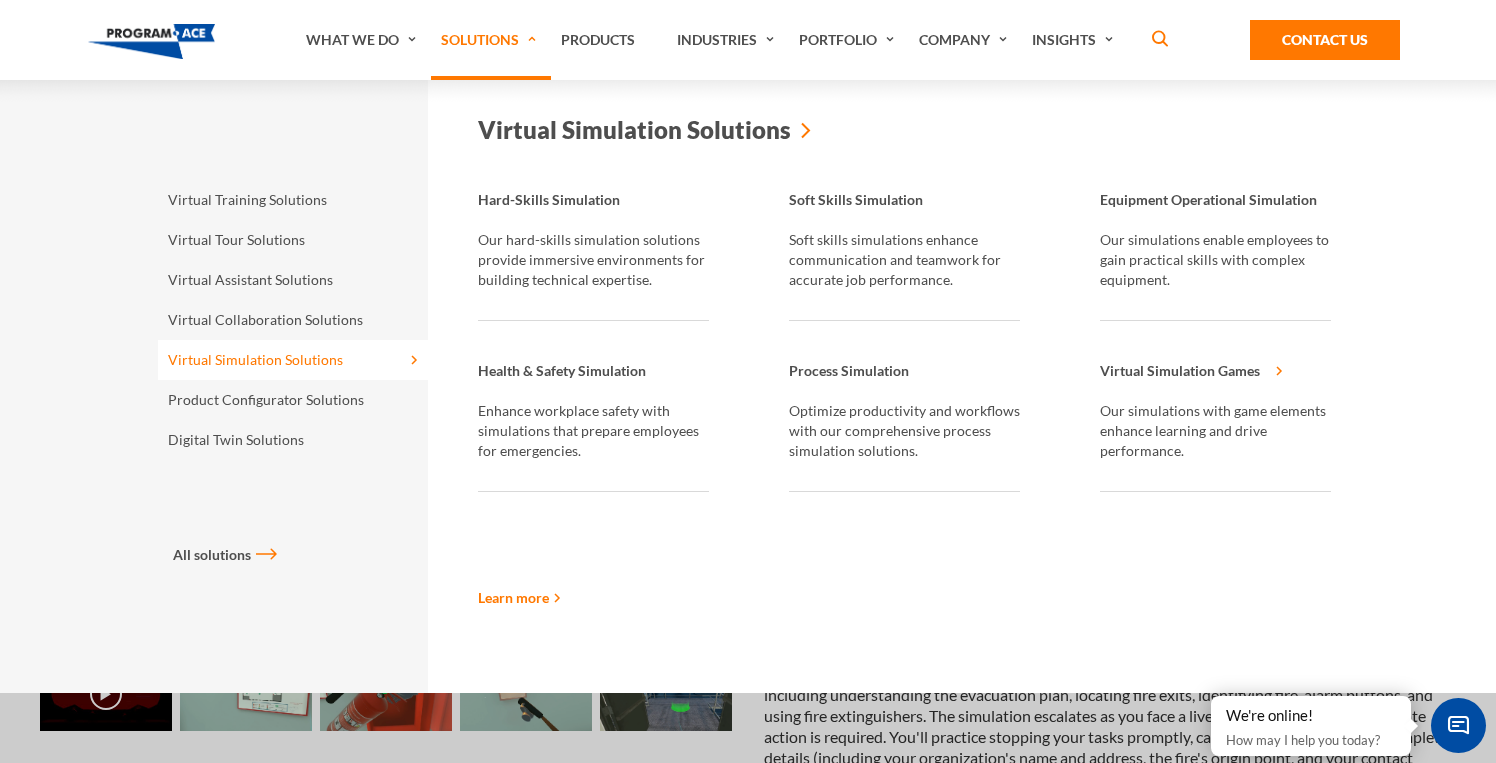 click on "Virtual Simulation Solutions" at bounding box center [293, 360] 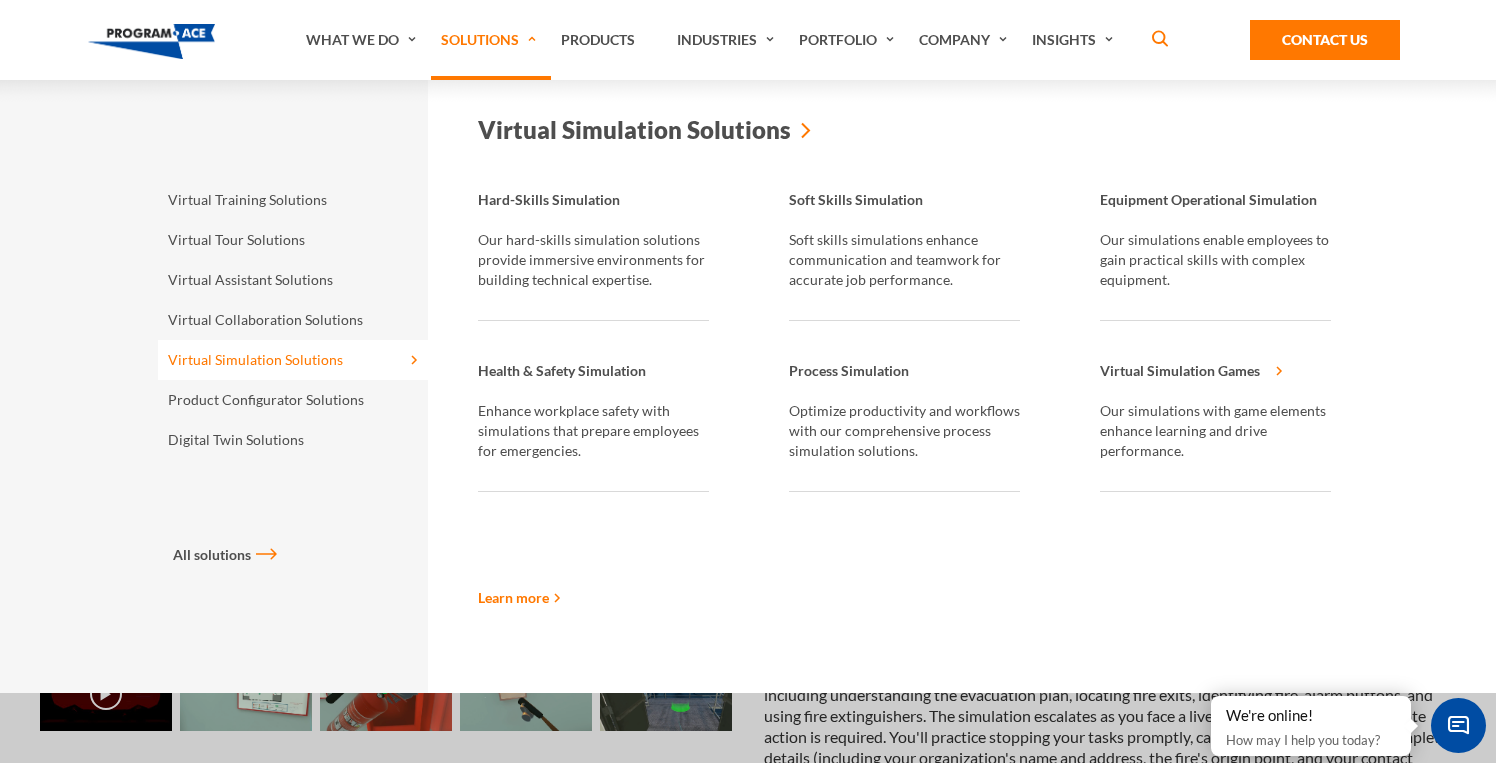 click on "Health
& Safety Simulation" at bounding box center (593, 376) 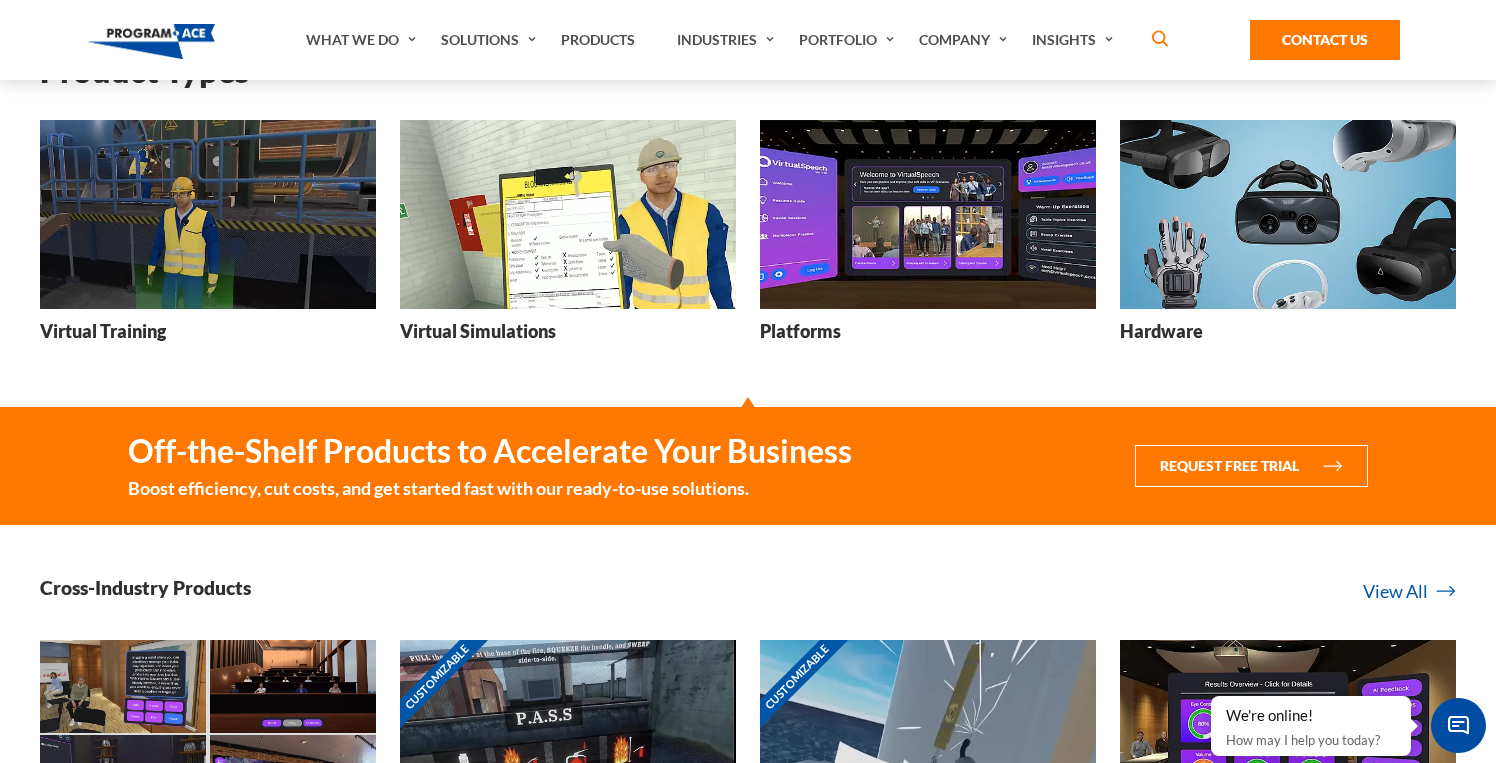scroll, scrollTop: 282, scrollLeft: 0, axis: vertical 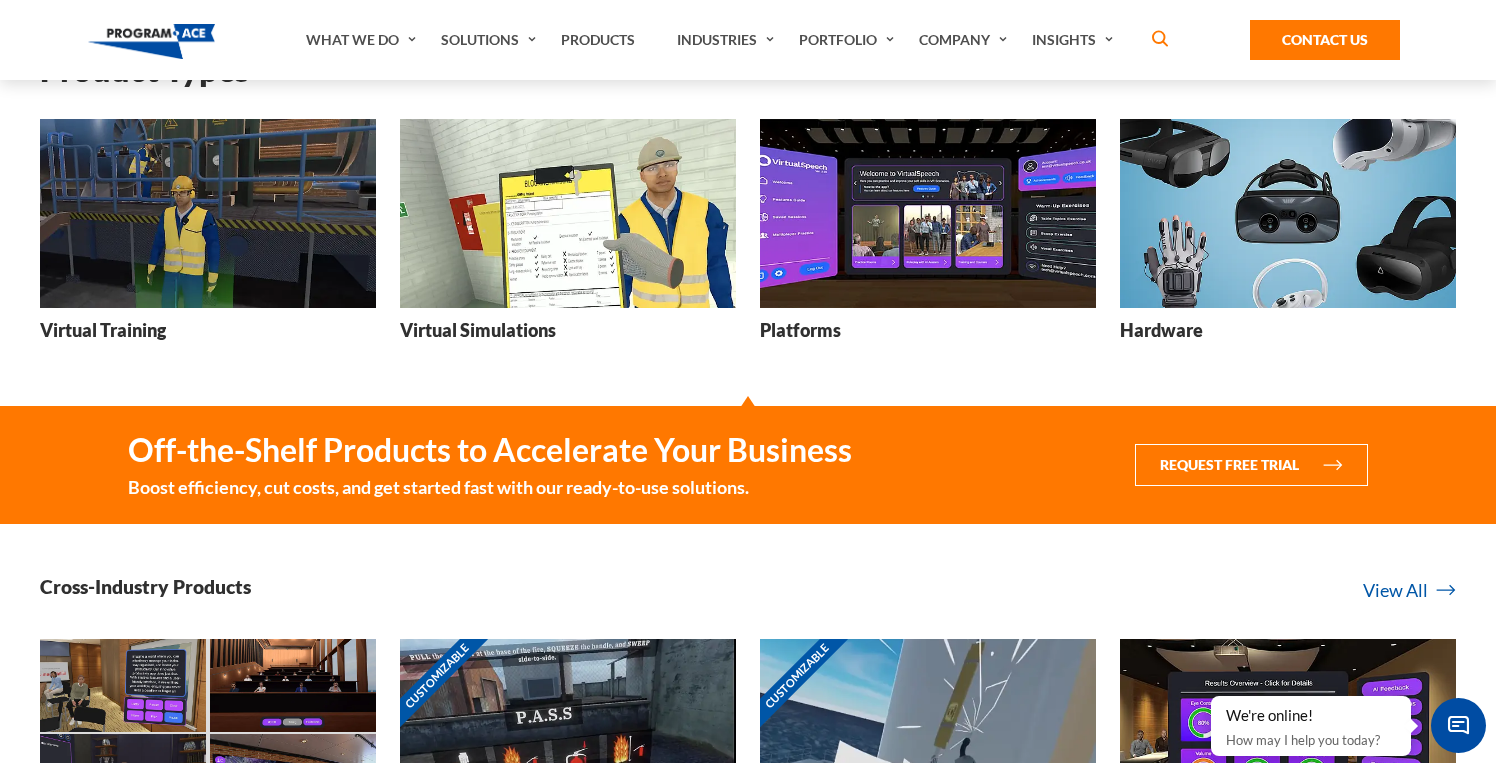 click on "Virtual Training" at bounding box center [103, 330] 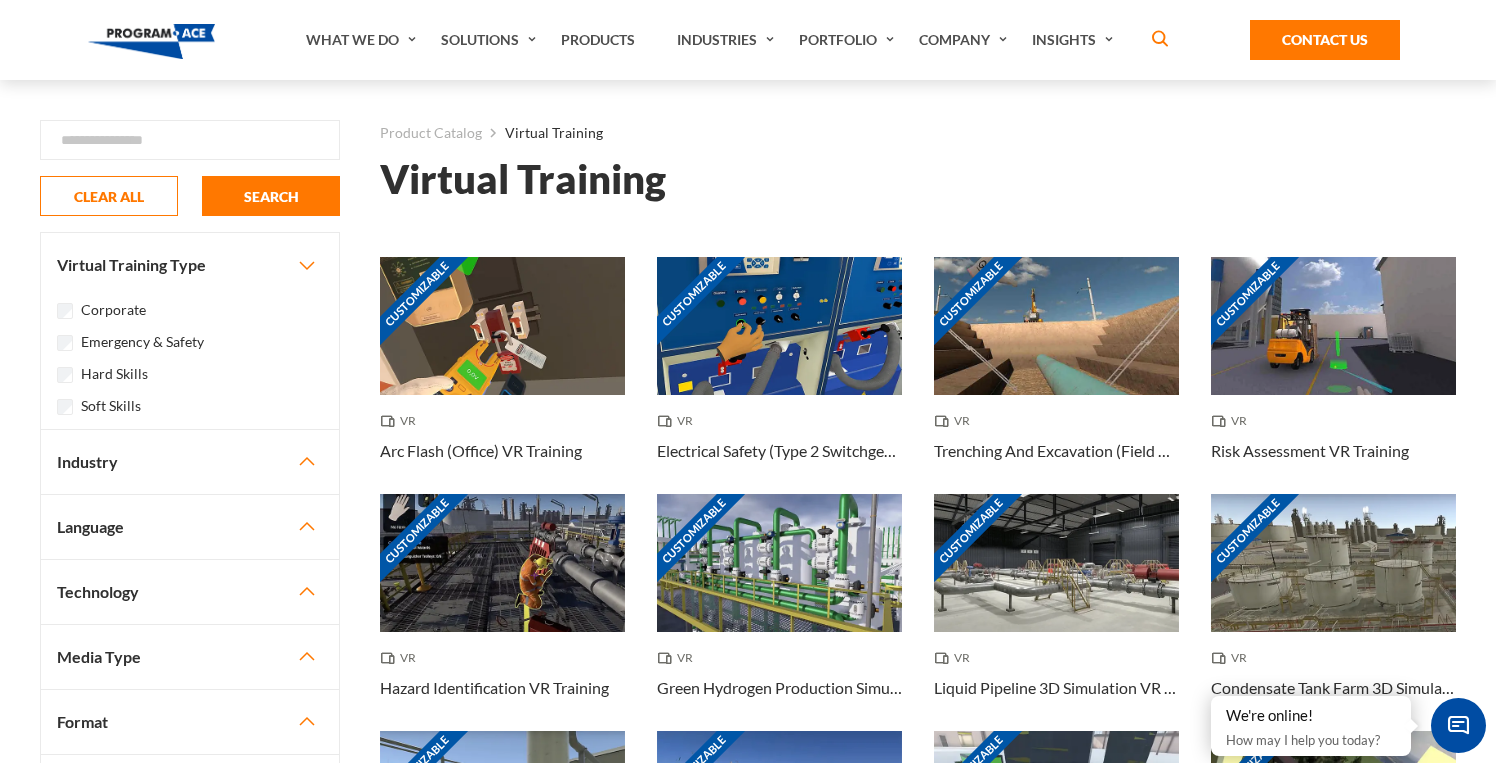 scroll, scrollTop: 0, scrollLeft: 0, axis: both 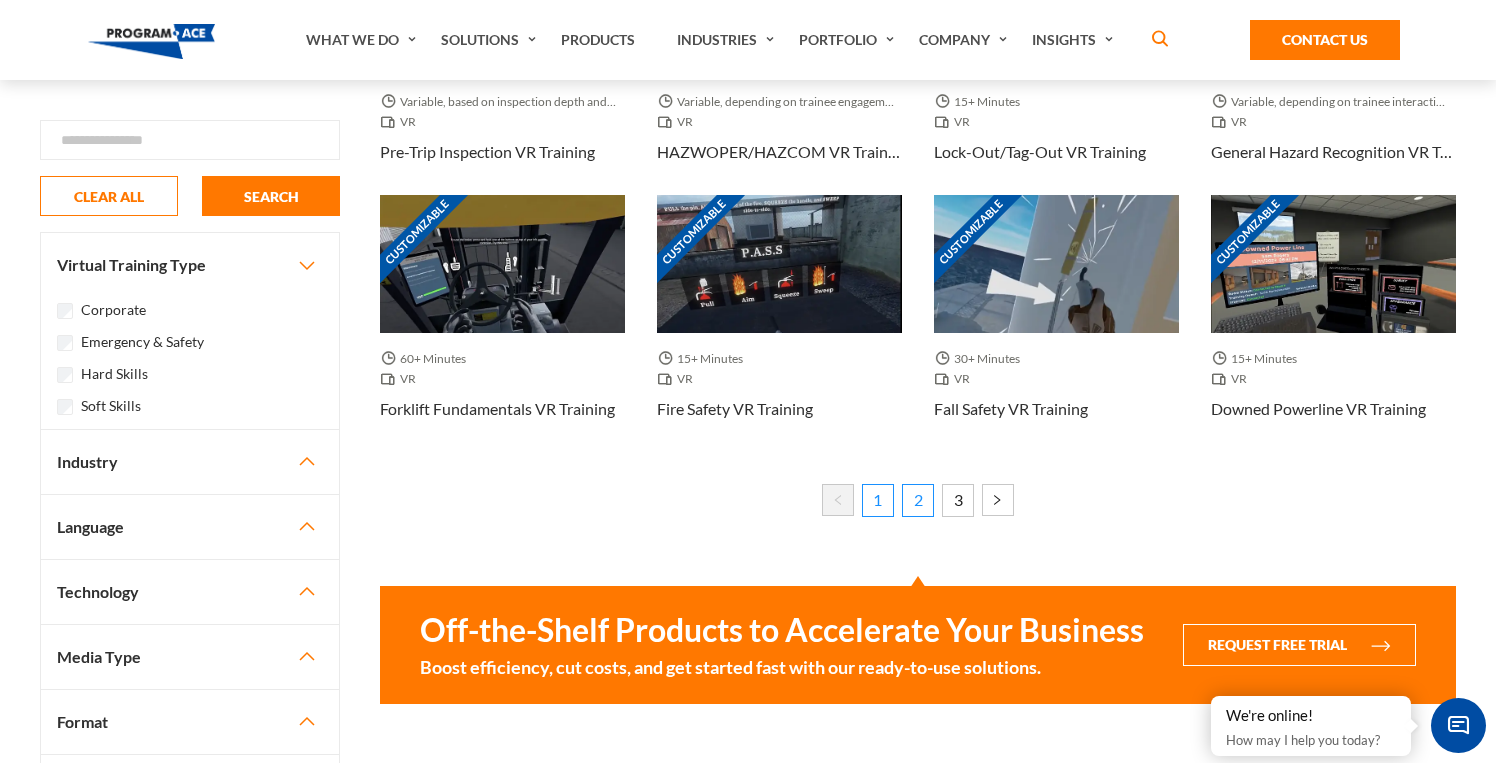 click on "2" at bounding box center (918, 500) 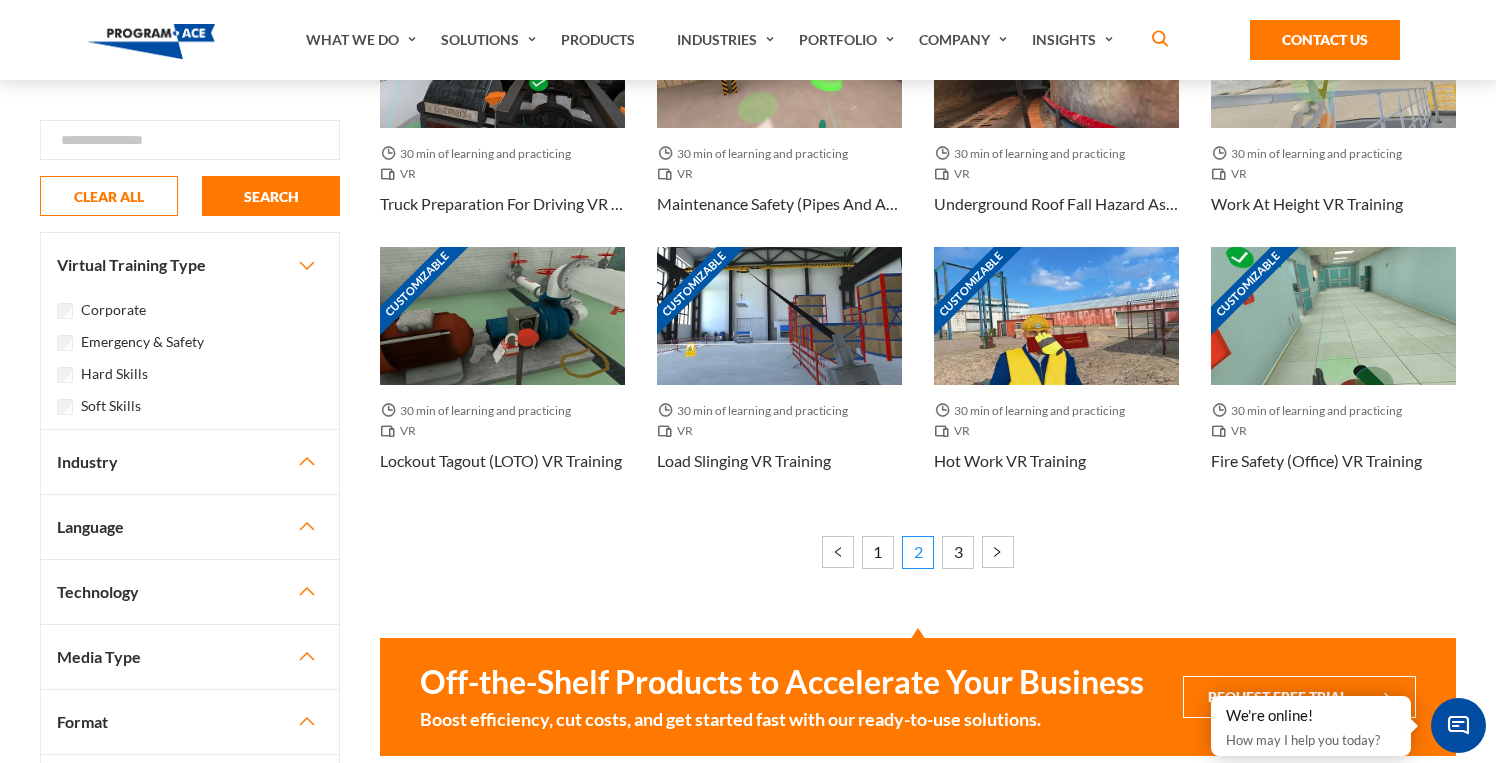 scroll, scrollTop: 1183, scrollLeft: 0, axis: vertical 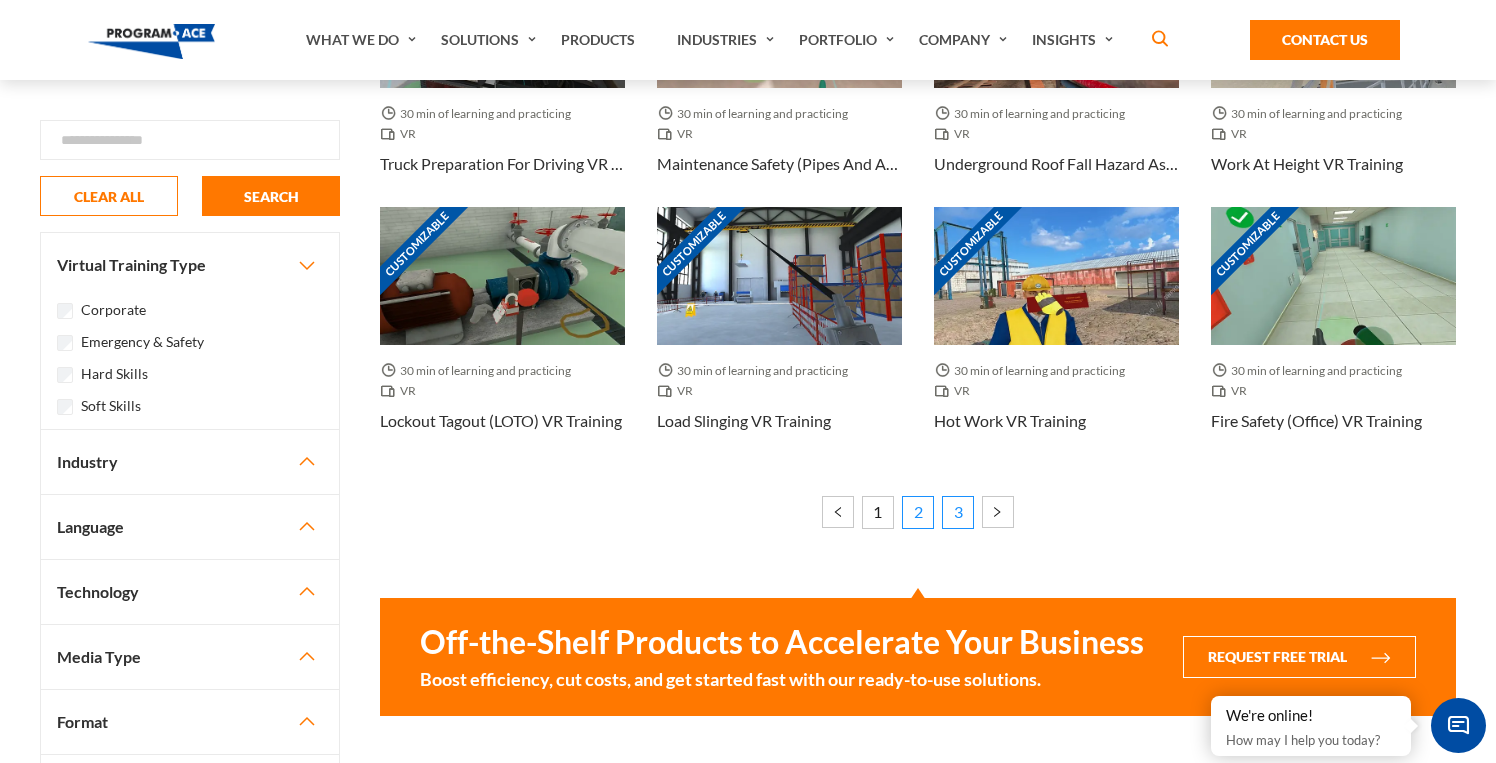 click on "3" at bounding box center (958, 512) 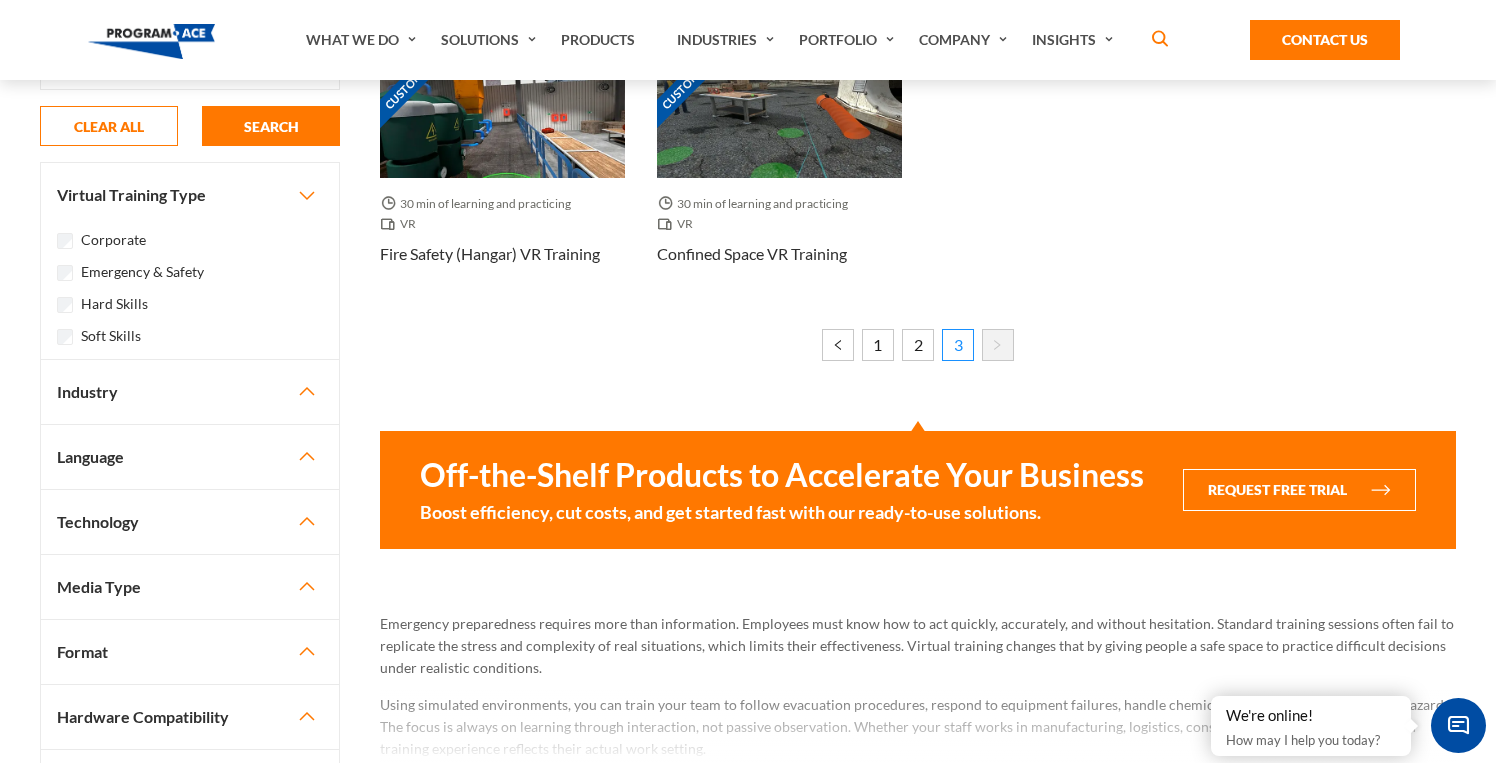 scroll, scrollTop: 321, scrollLeft: 0, axis: vertical 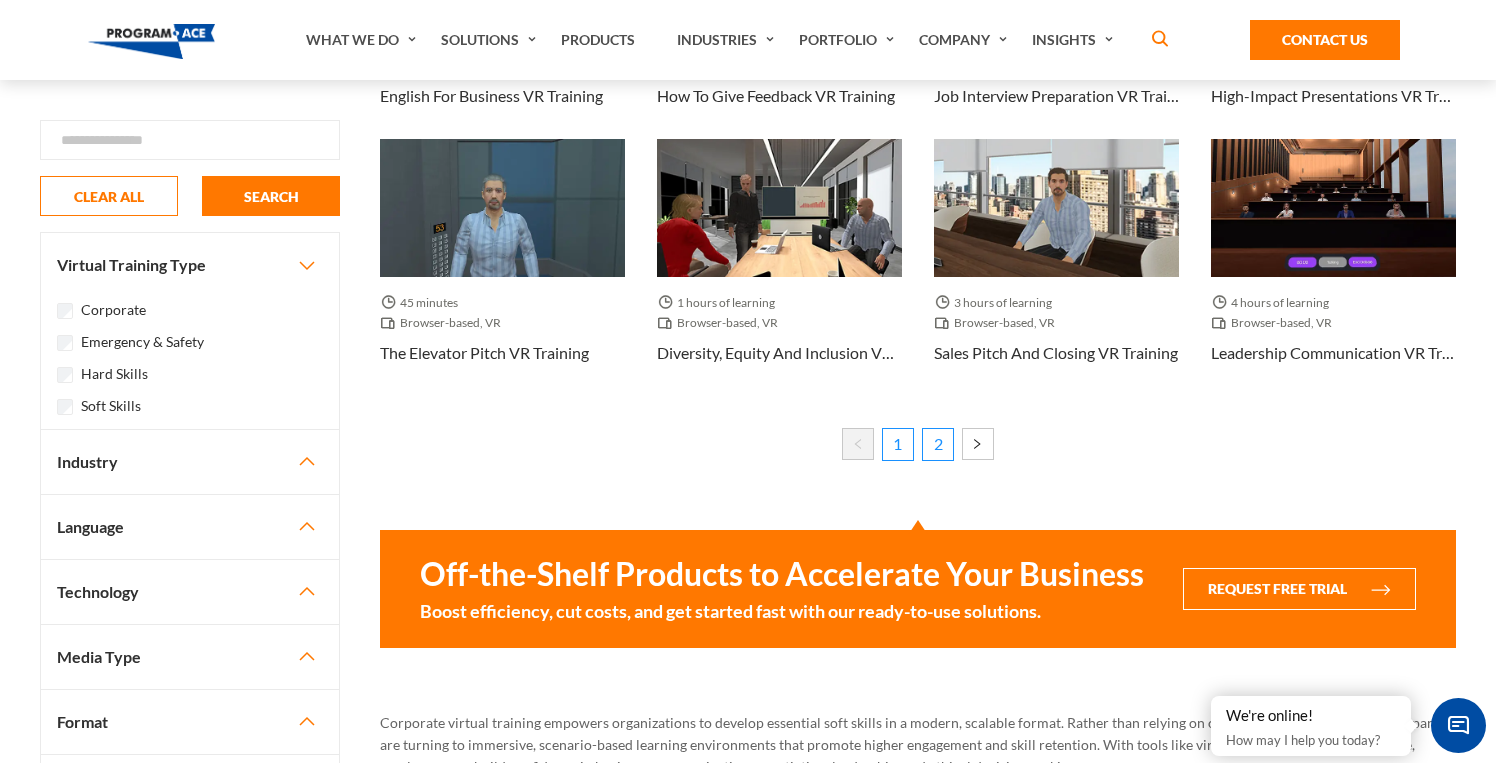 click on "2" at bounding box center [938, 444] 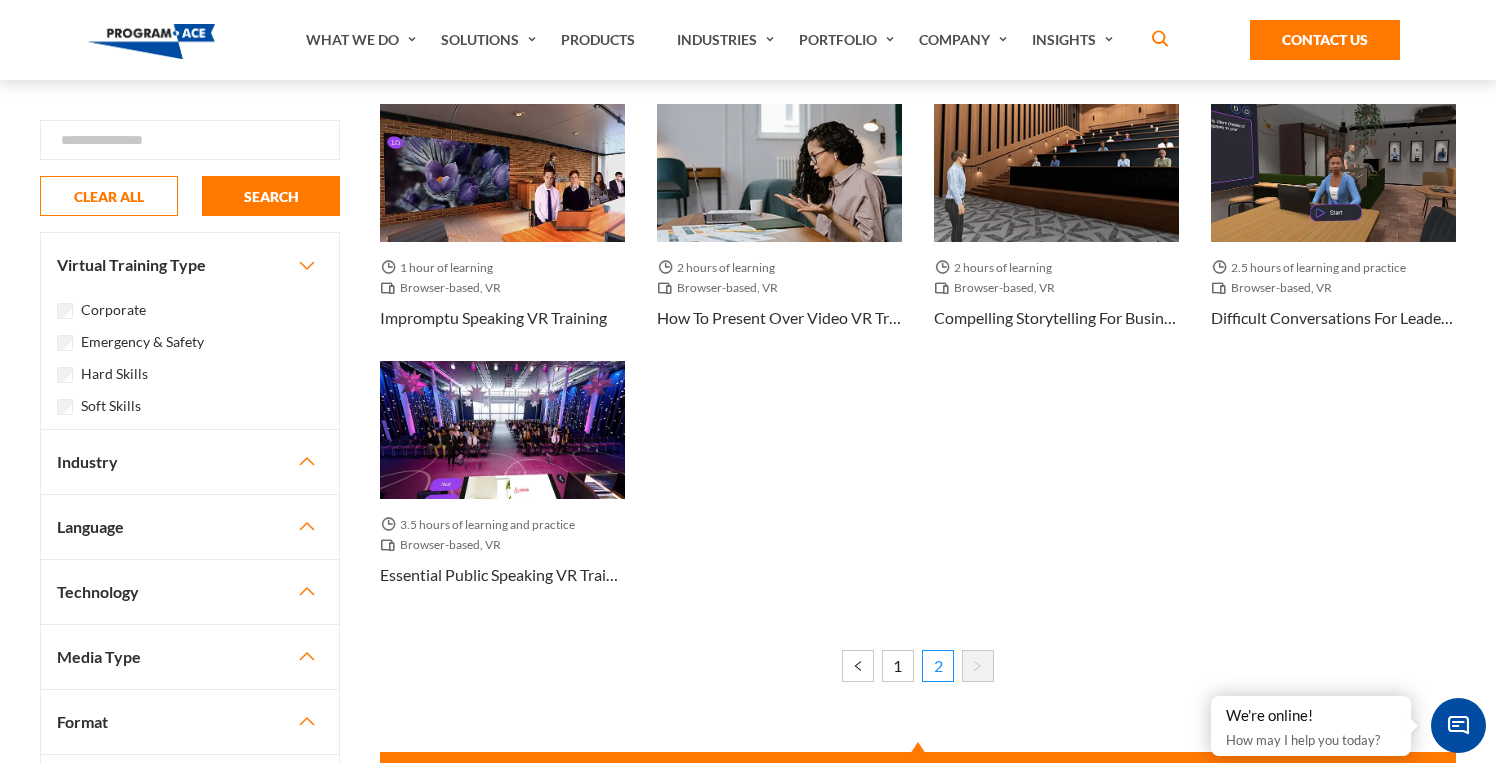 scroll, scrollTop: 265, scrollLeft: 0, axis: vertical 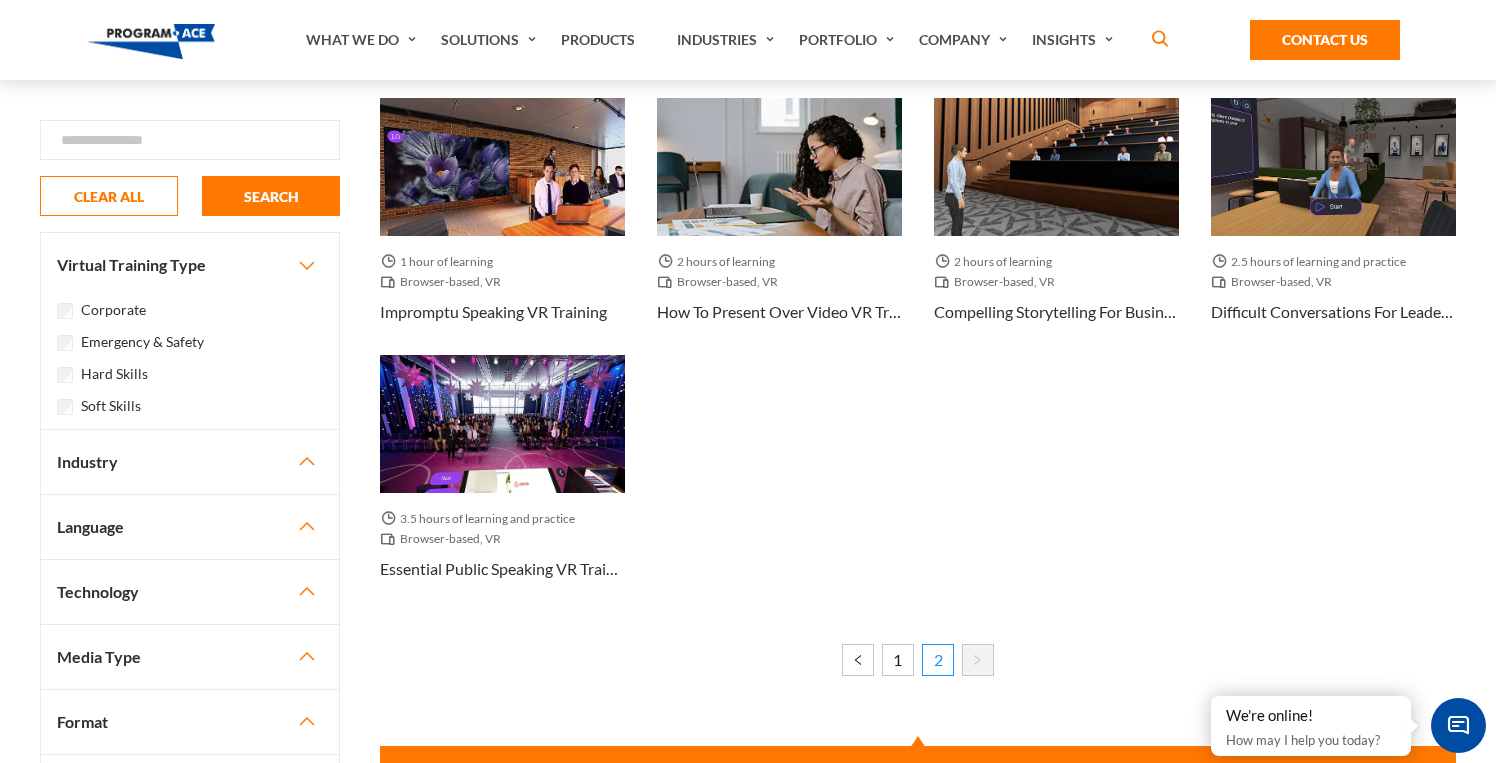 click on "Corporate
Emergency & Safety
Hard Skills" at bounding box center (190, 363) 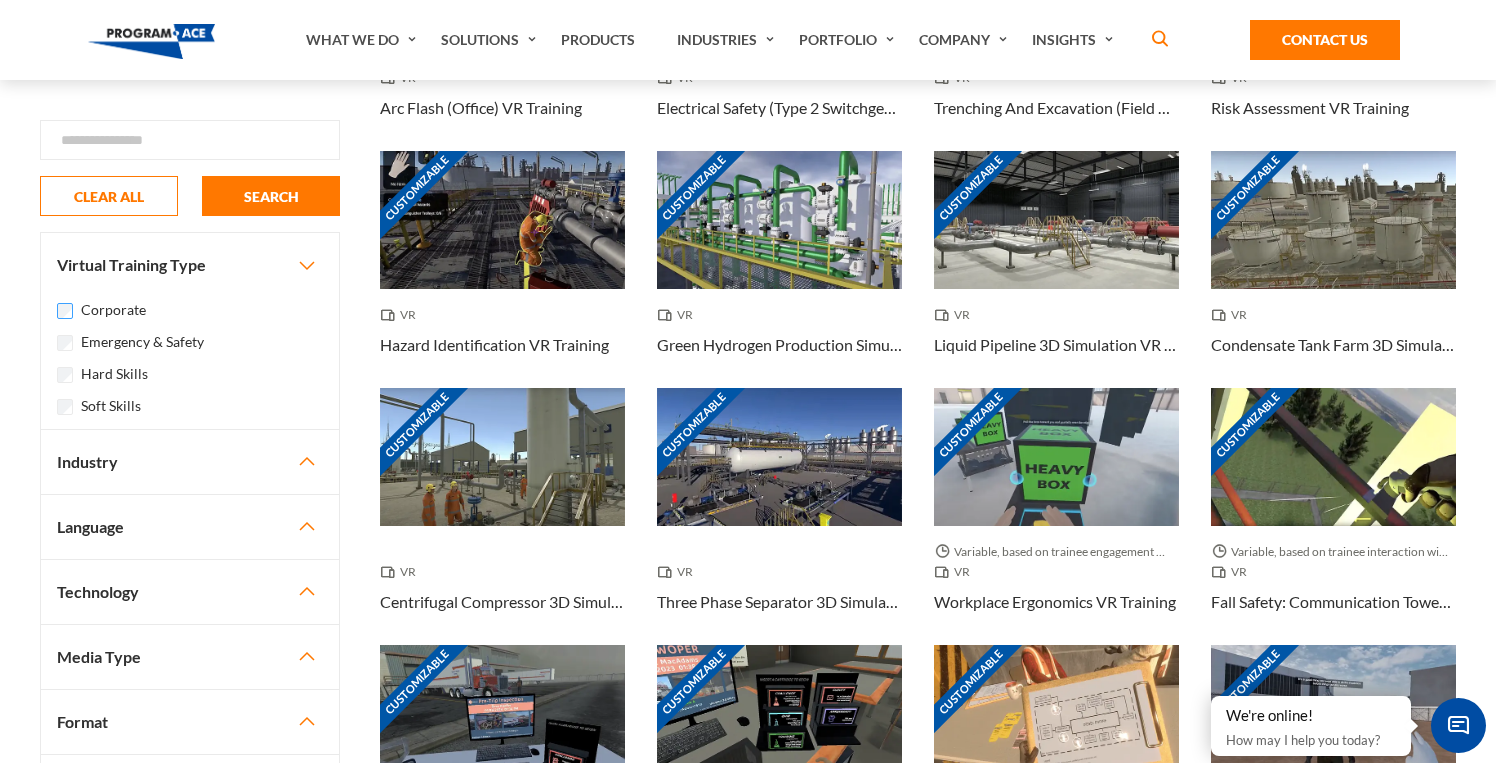 scroll, scrollTop: 355, scrollLeft: 0, axis: vertical 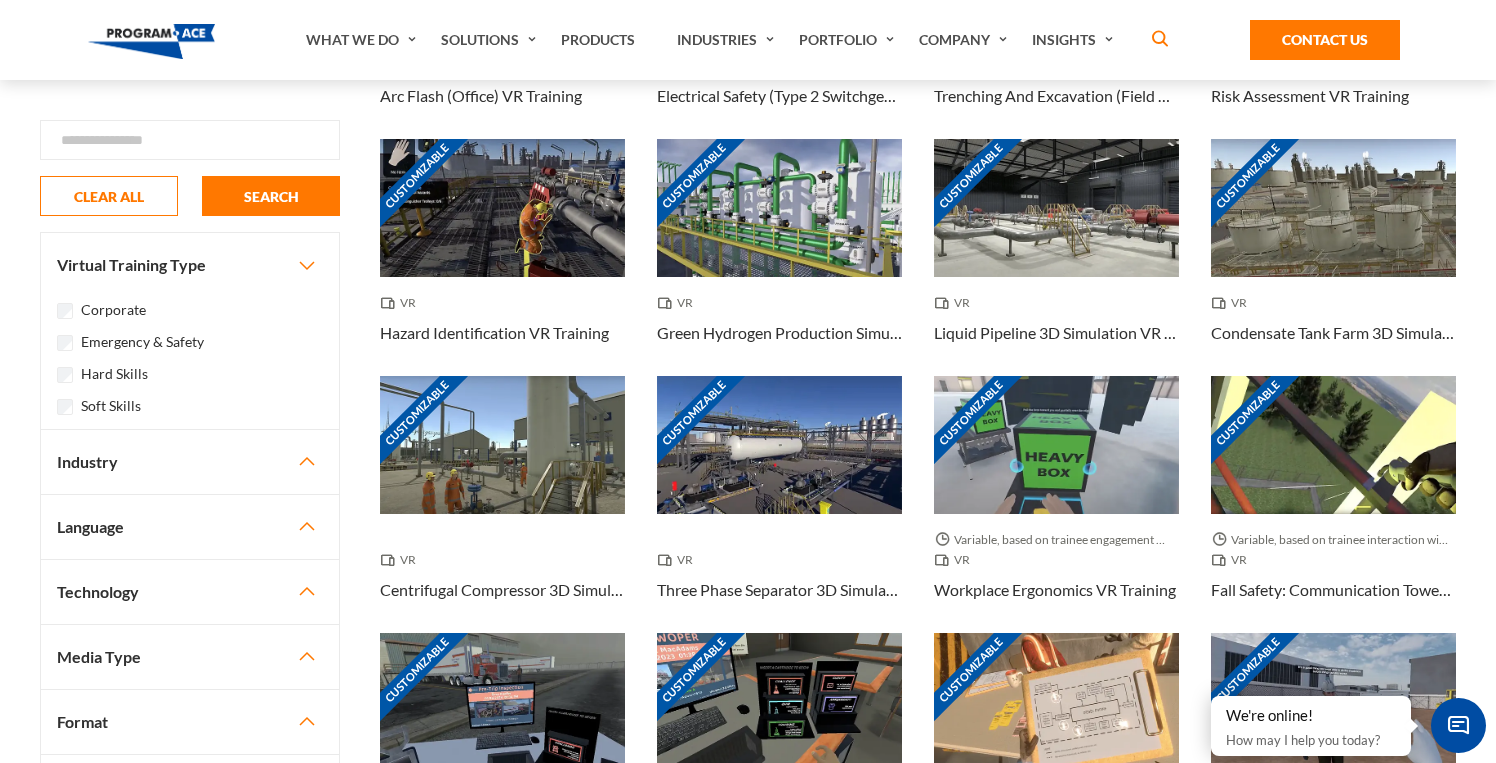 click on "Industry" at bounding box center (190, 462) 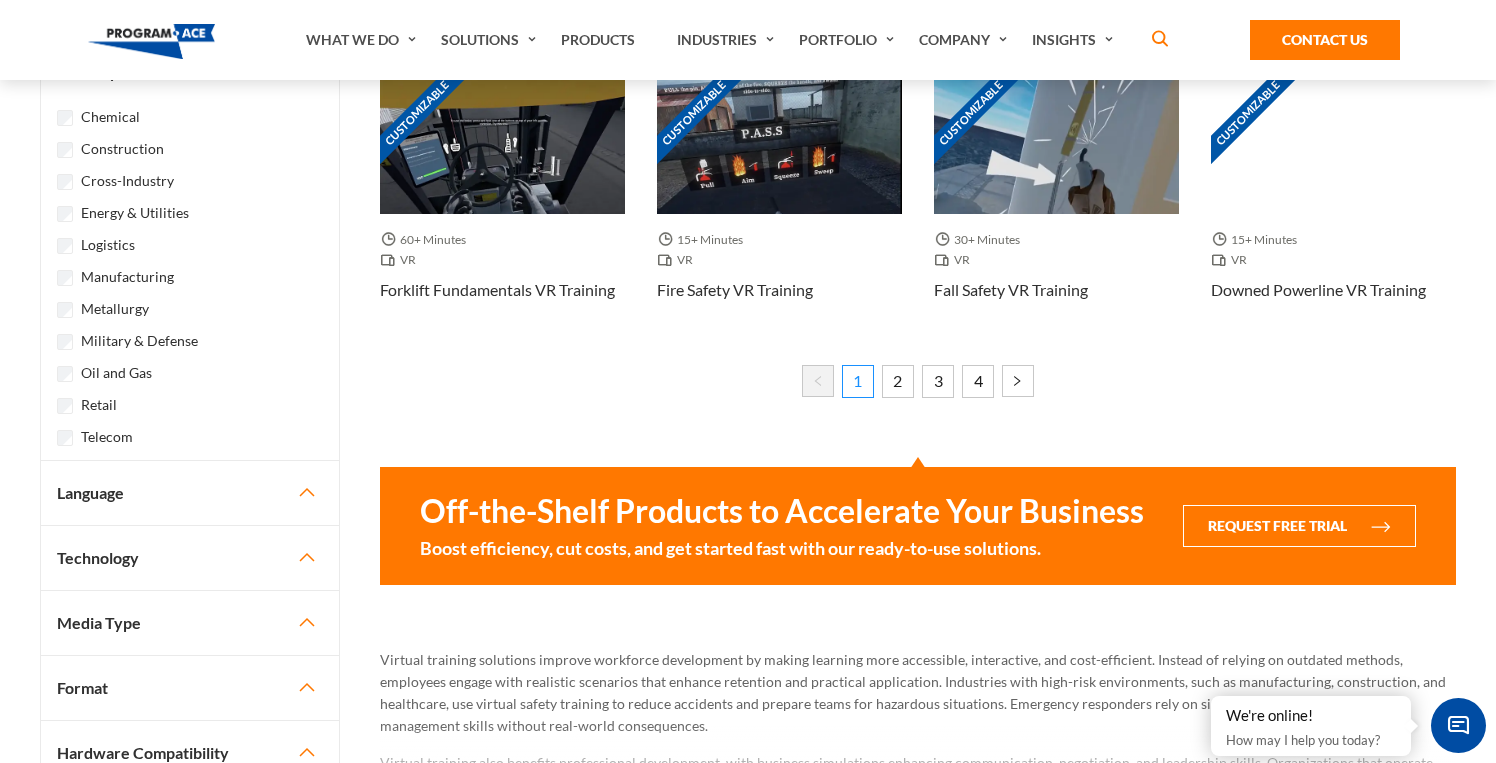 scroll, scrollTop: 1172, scrollLeft: 0, axis: vertical 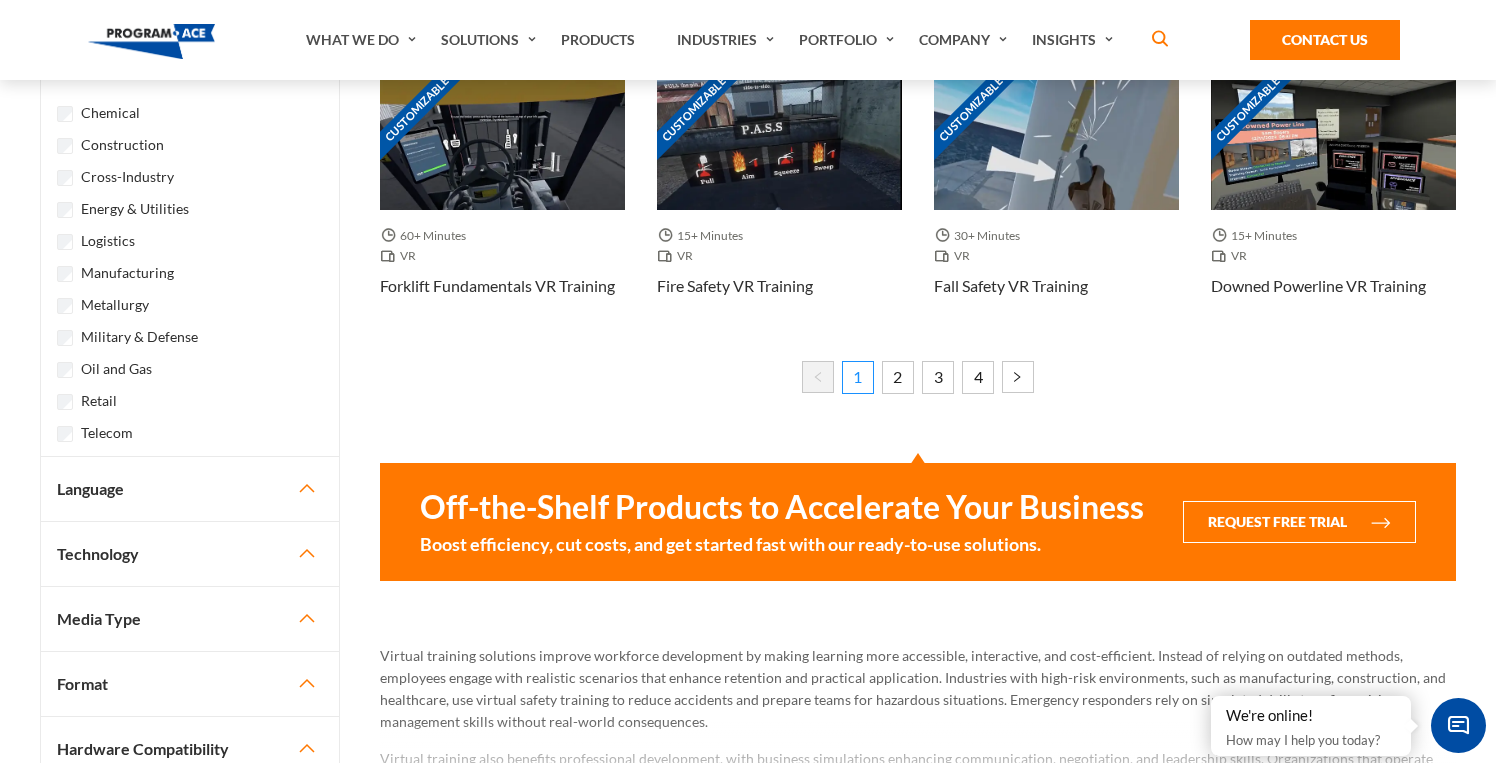click on "Language" at bounding box center [190, 489] 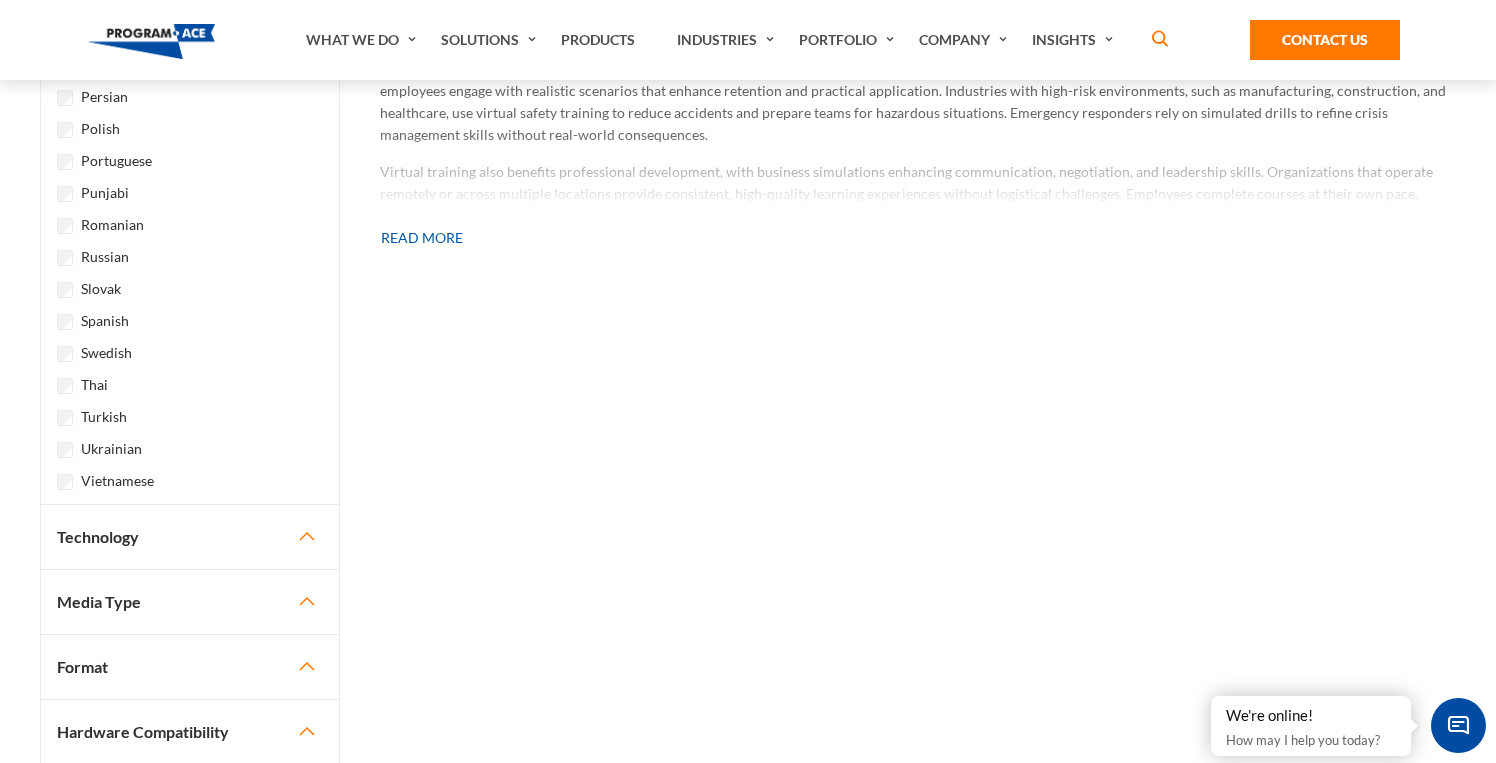 scroll, scrollTop: 1767, scrollLeft: 0, axis: vertical 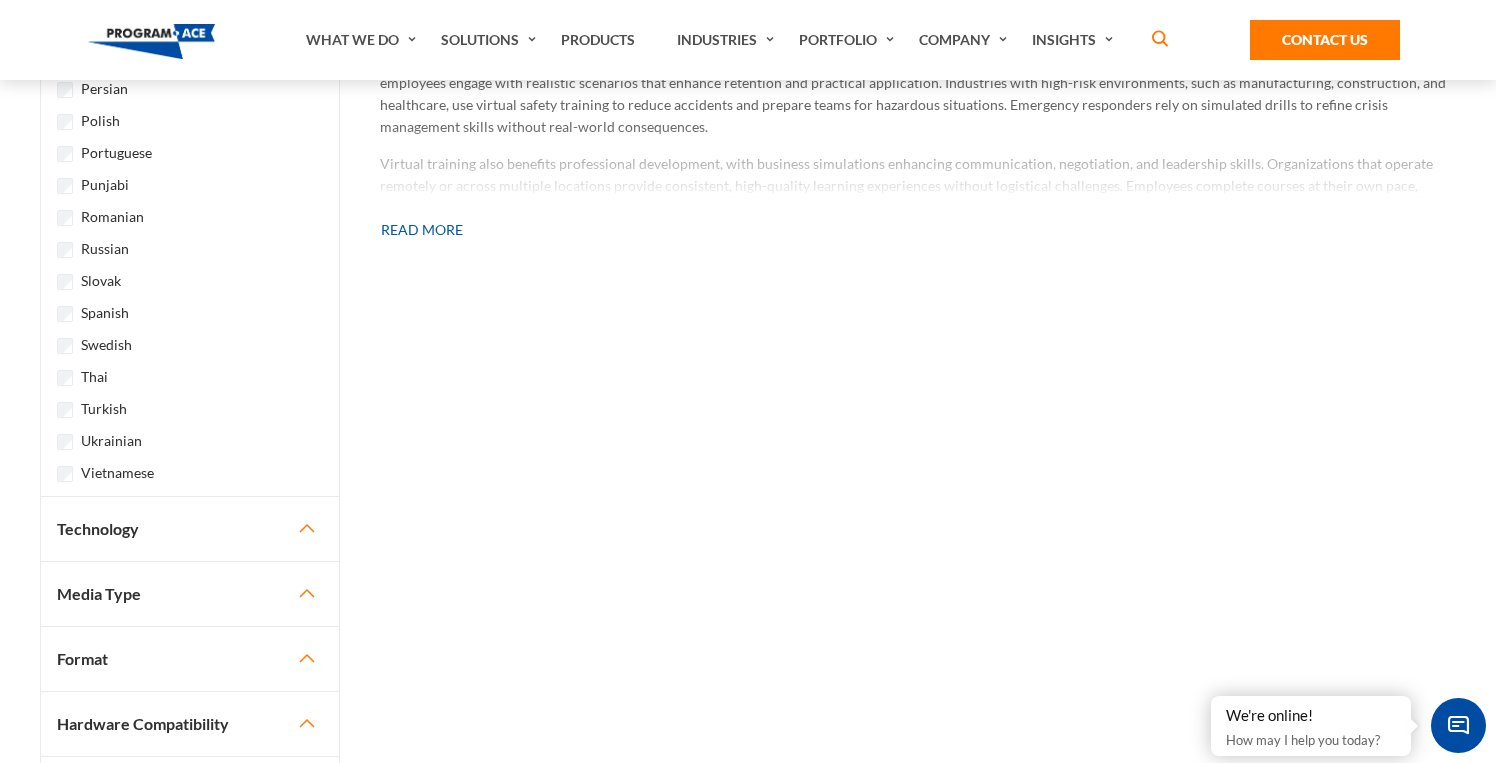 click on "Technology" at bounding box center (190, 529) 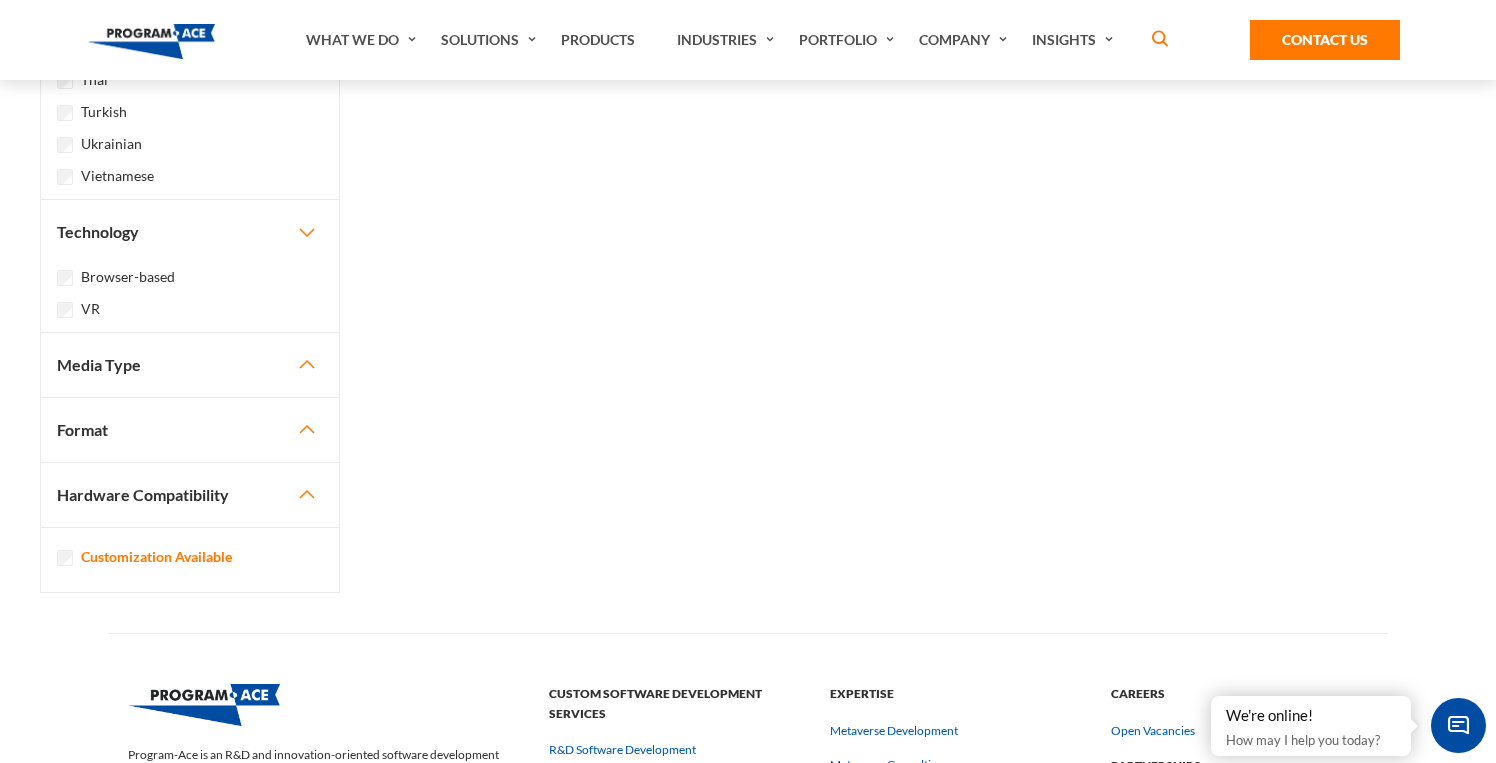 scroll, scrollTop: 2088, scrollLeft: 0, axis: vertical 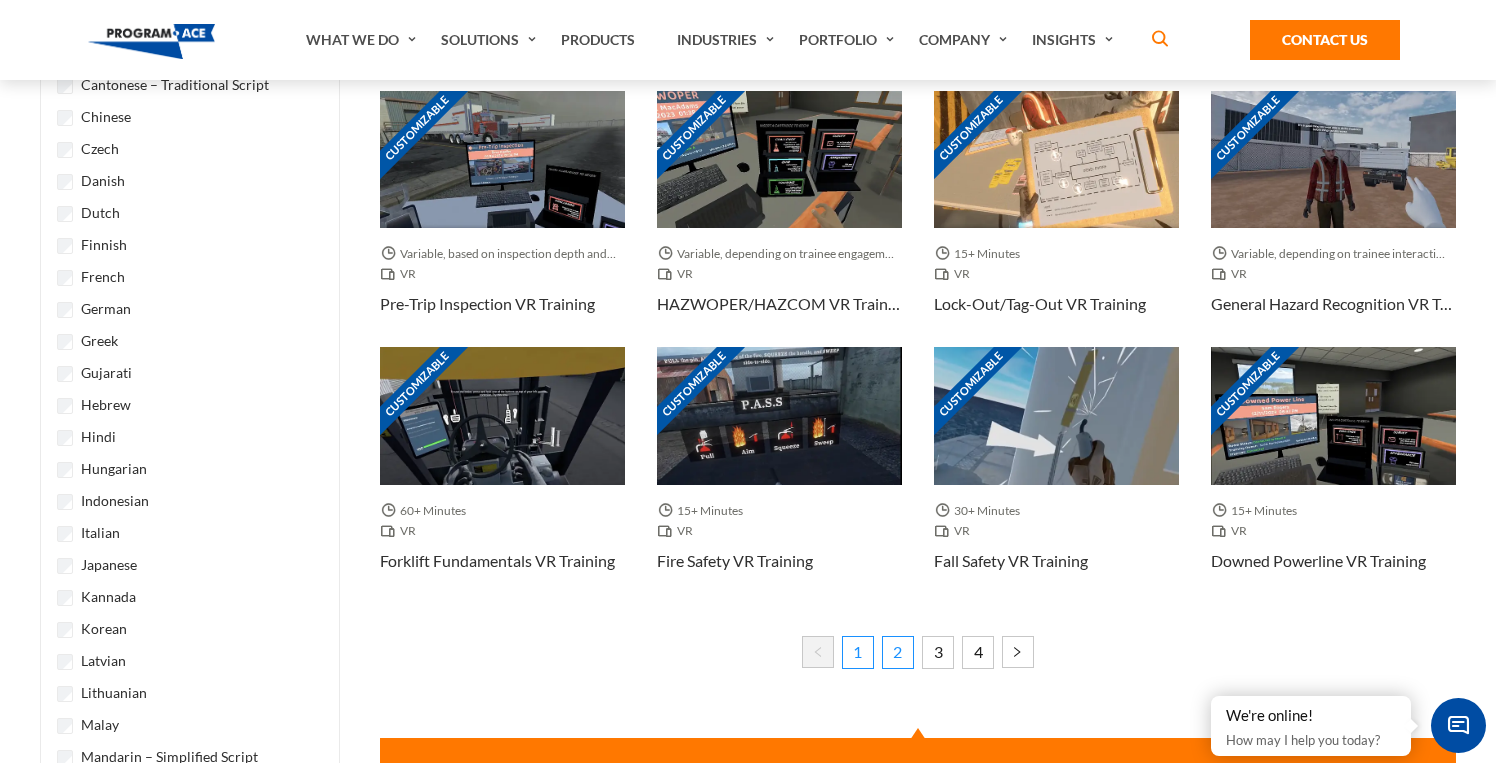 click on "2" at bounding box center [898, 652] 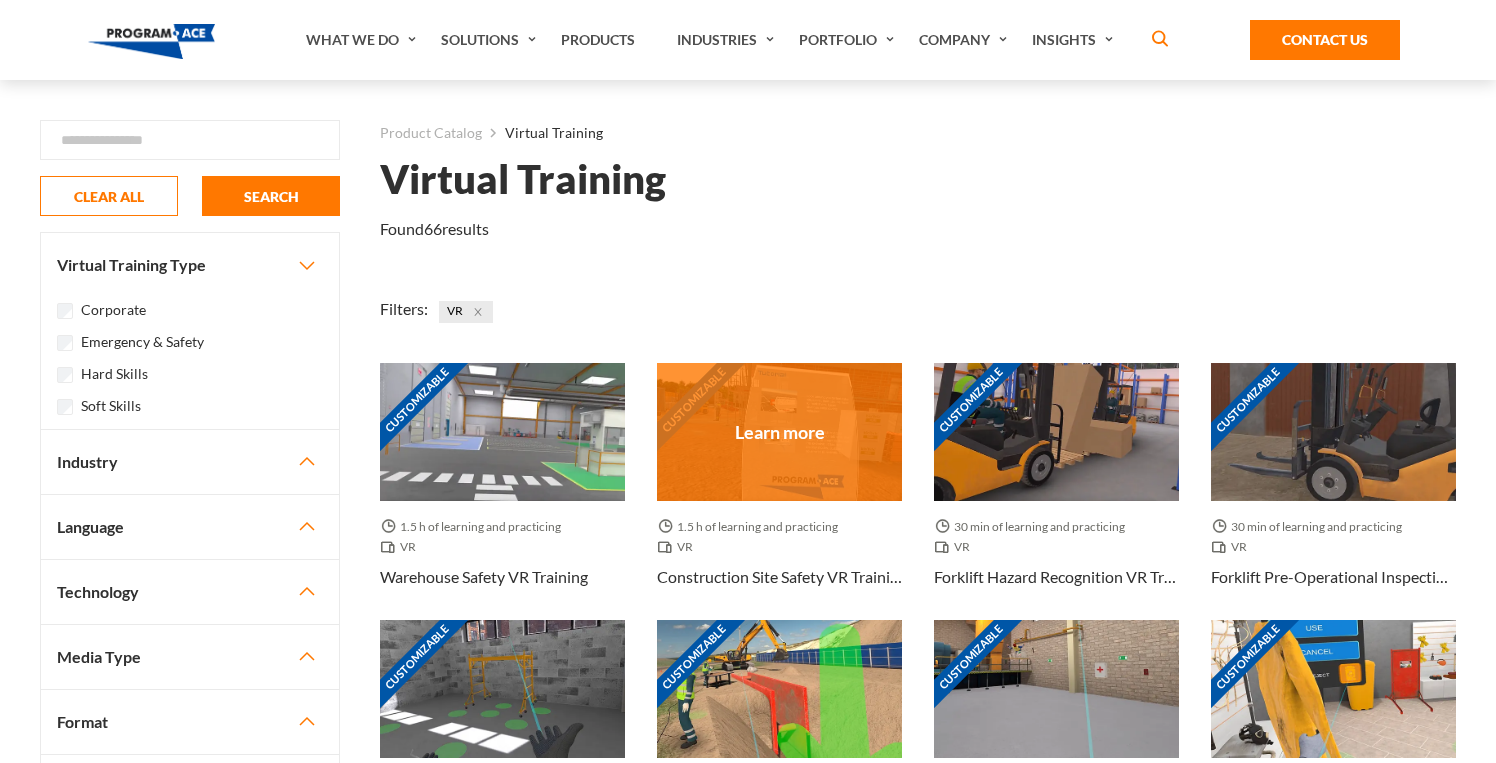 scroll, scrollTop: 0, scrollLeft: 0, axis: both 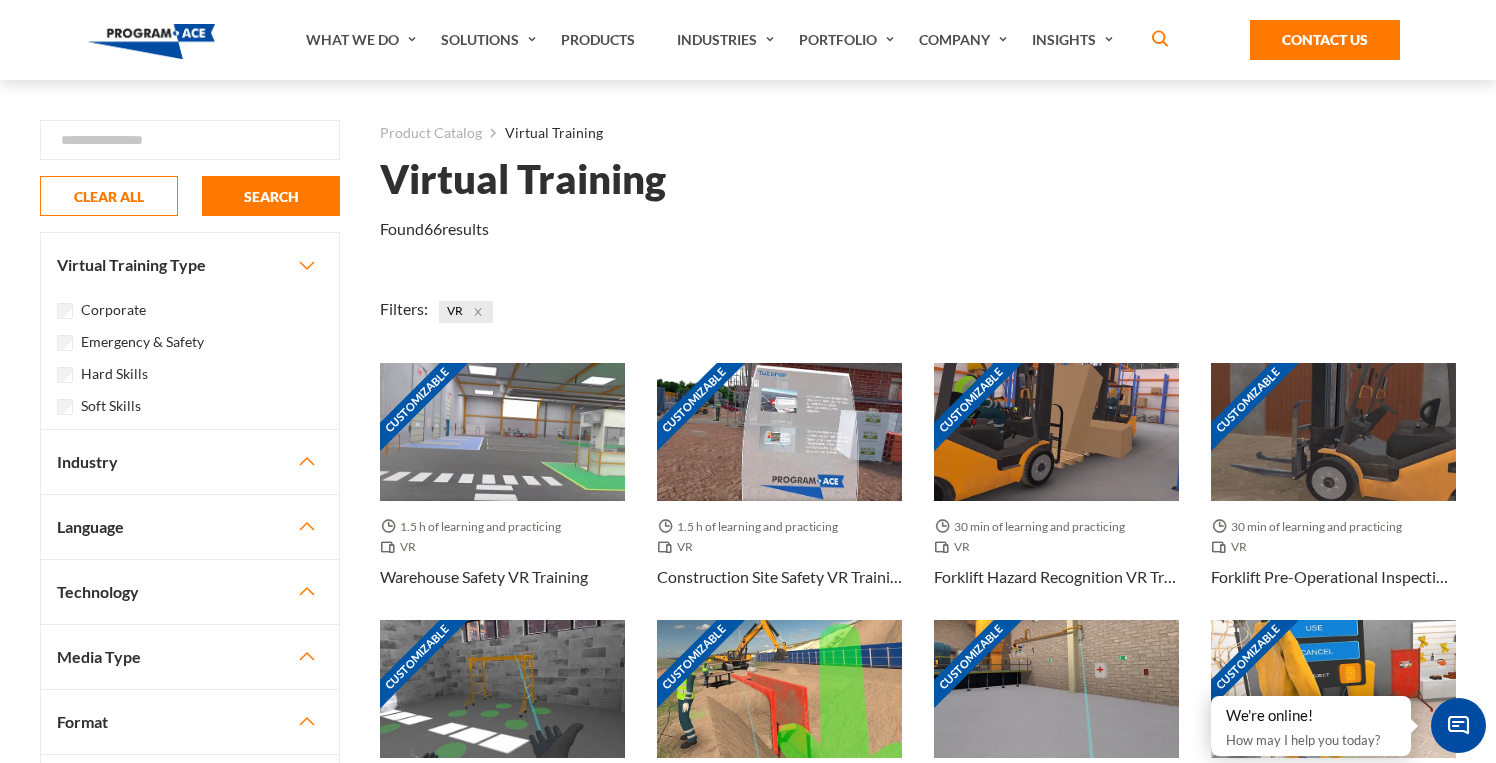 click at bounding box center [1160, 42] 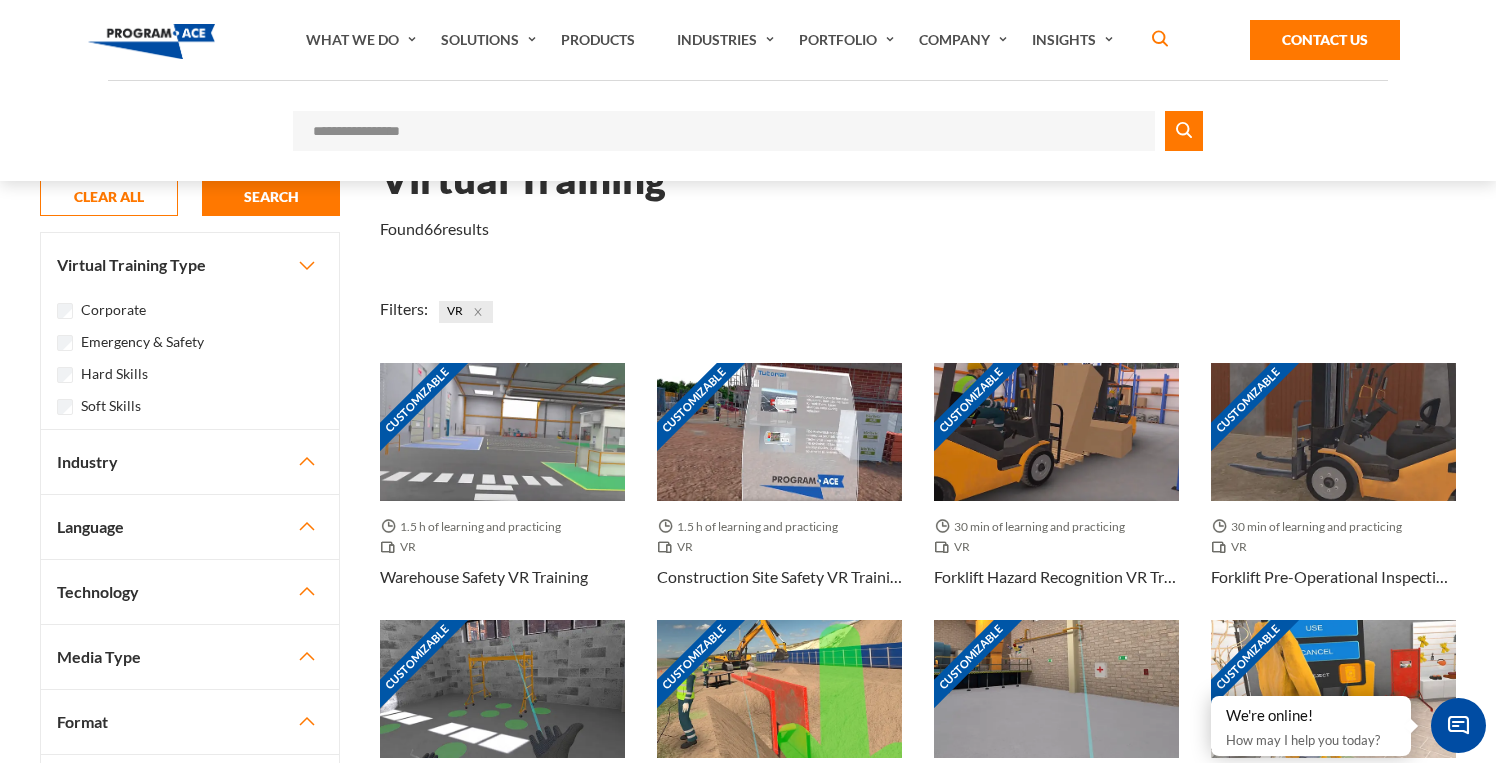 click at bounding box center [1160, 42] 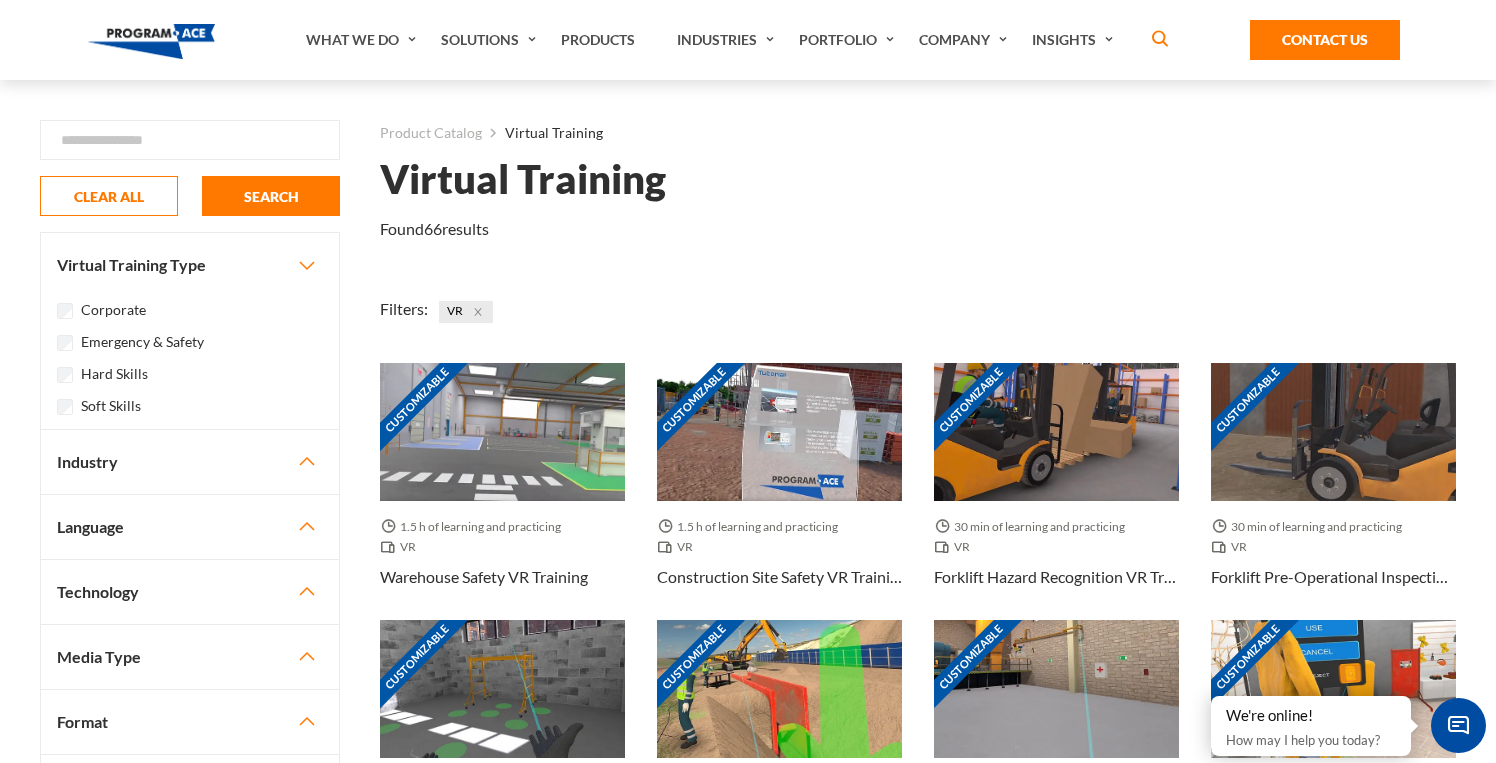 click at bounding box center (1160, 42) 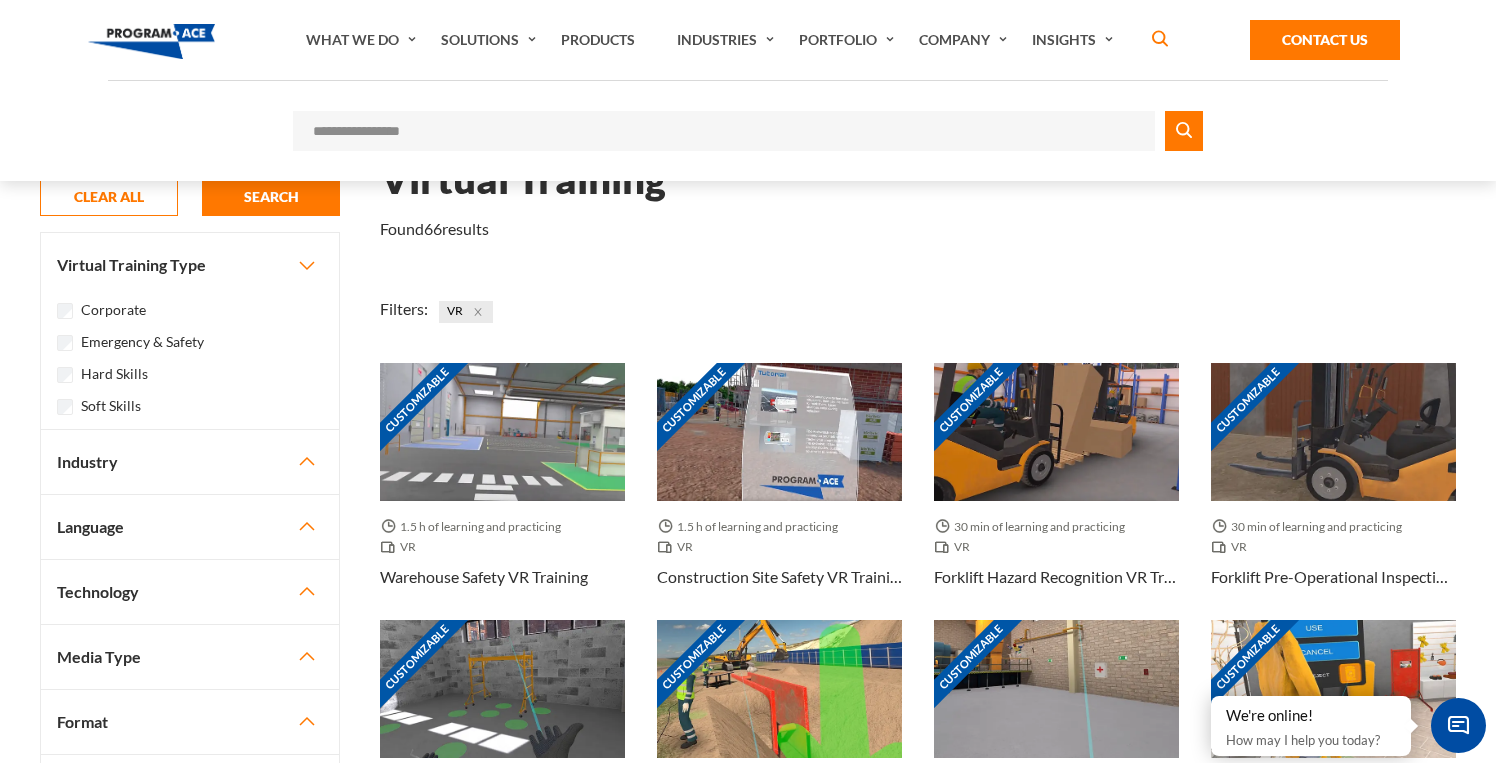click on "Search" at bounding box center (724, 131) 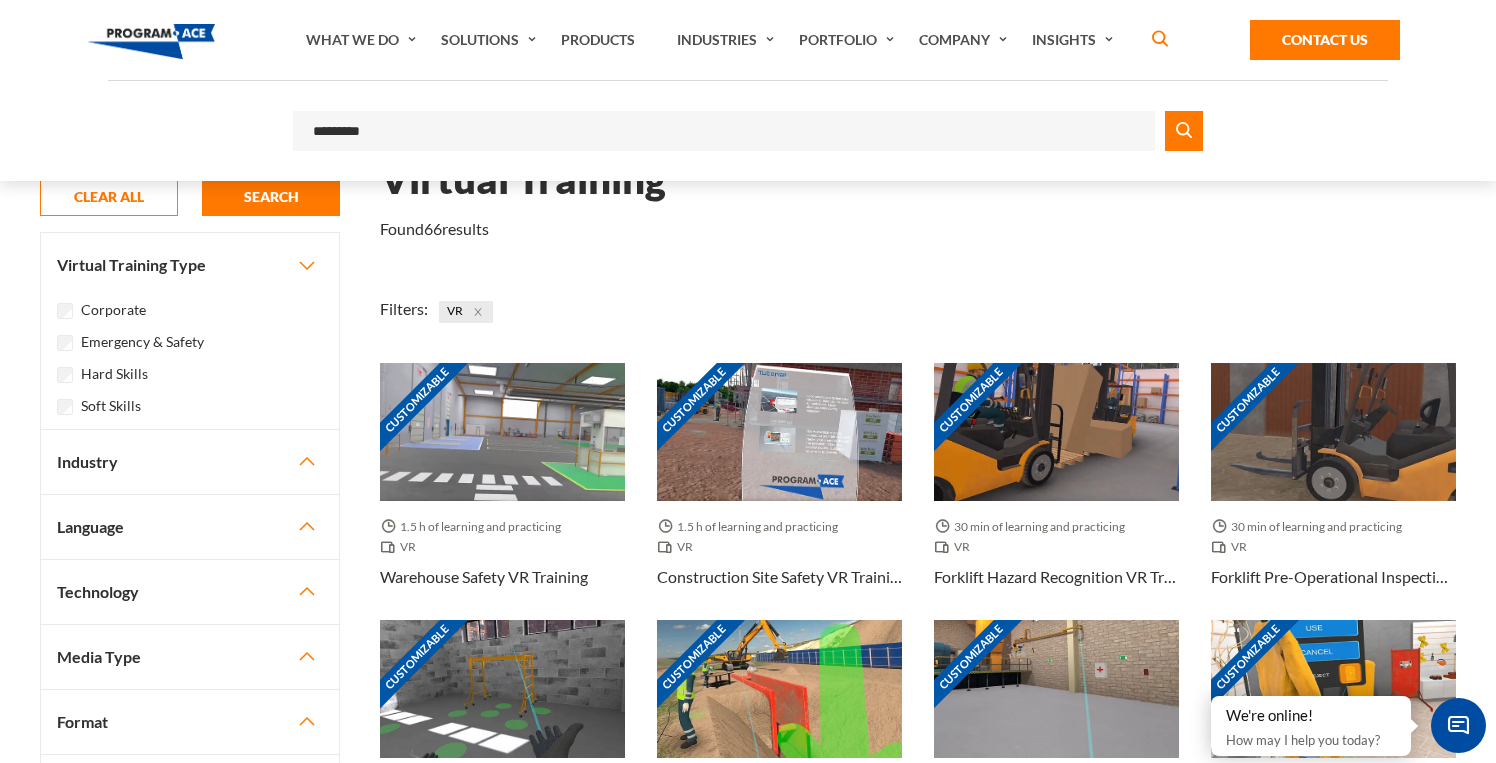 type on "*********" 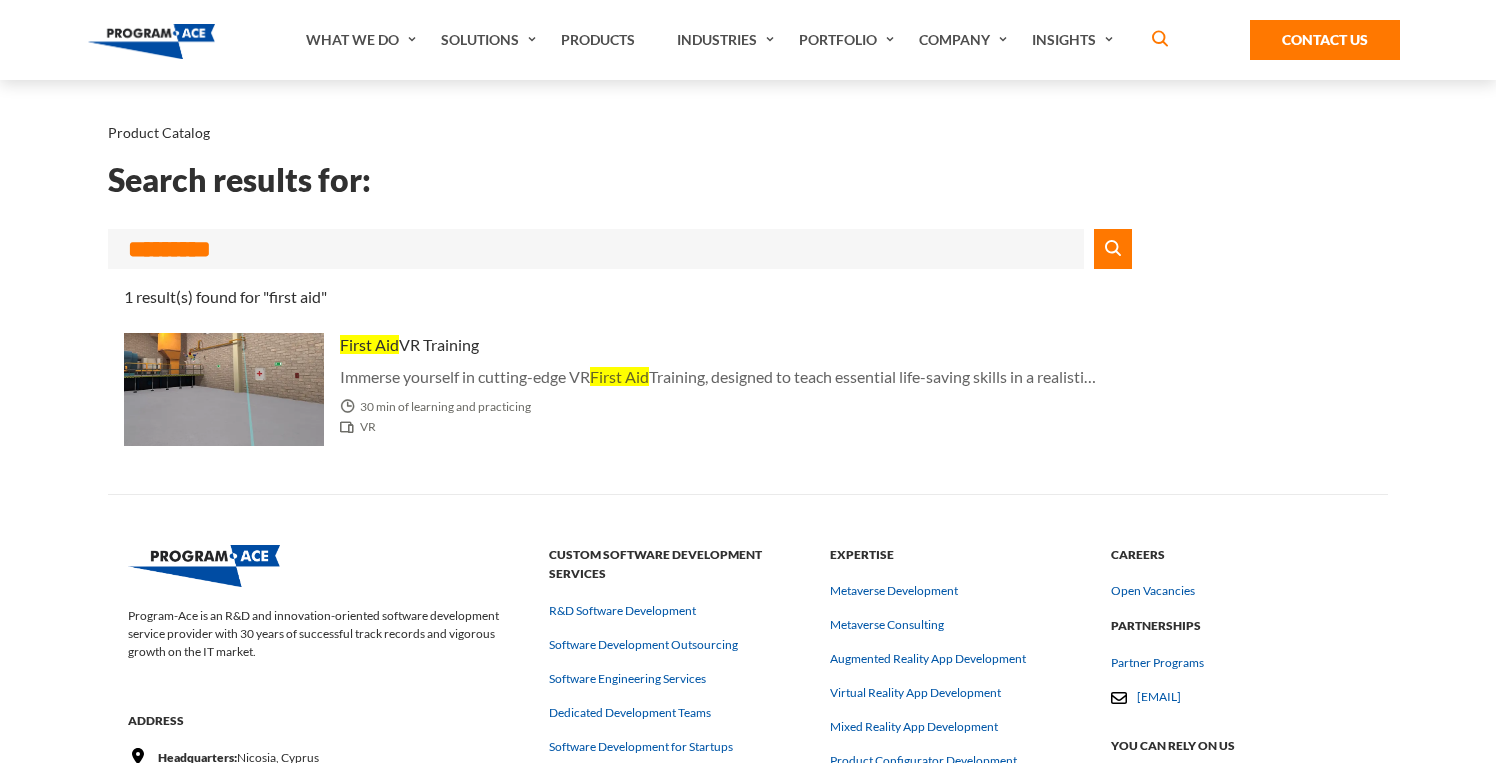 scroll, scrollTop: 0, scrollLeft: 0, axis: both 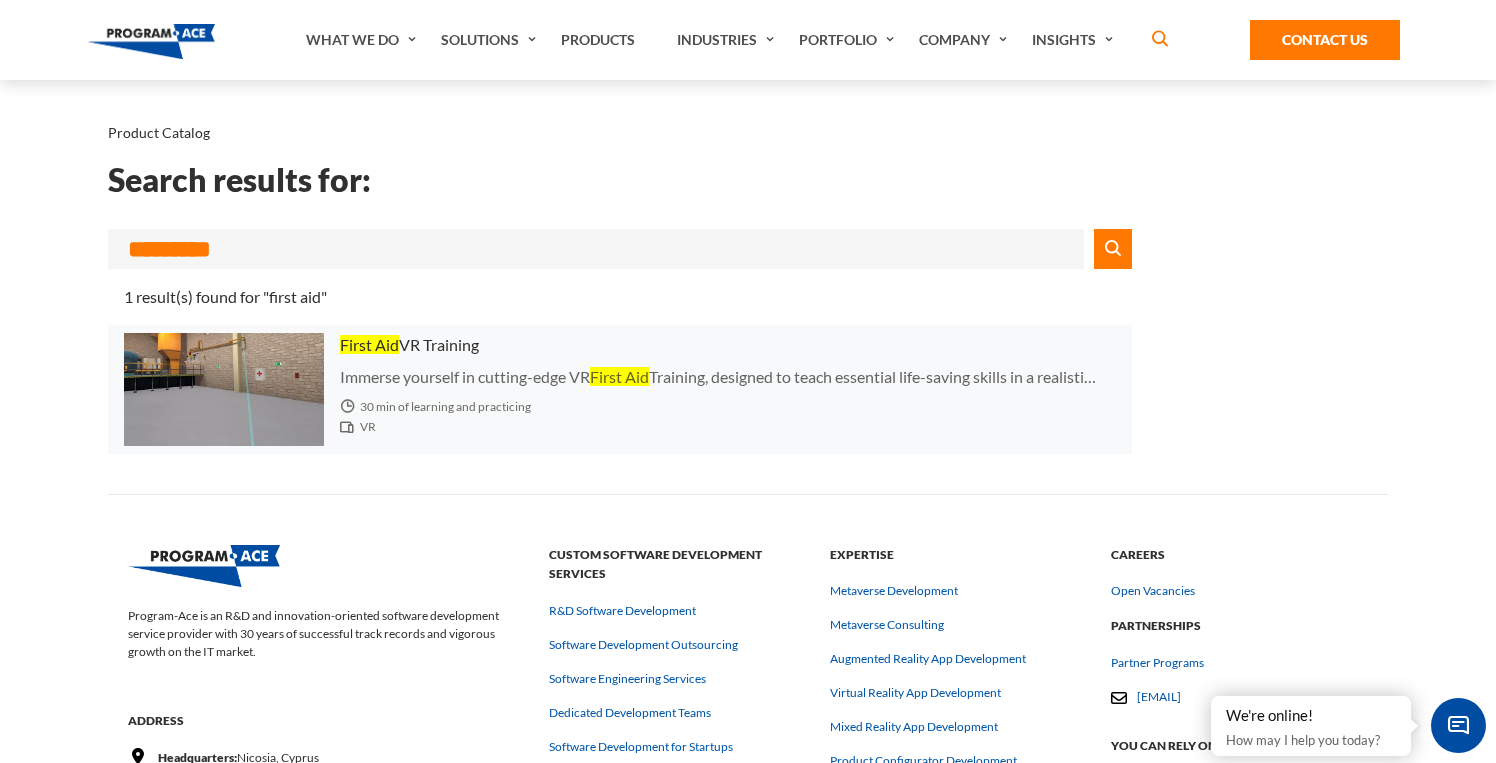 click at bounding box center (224, 389) 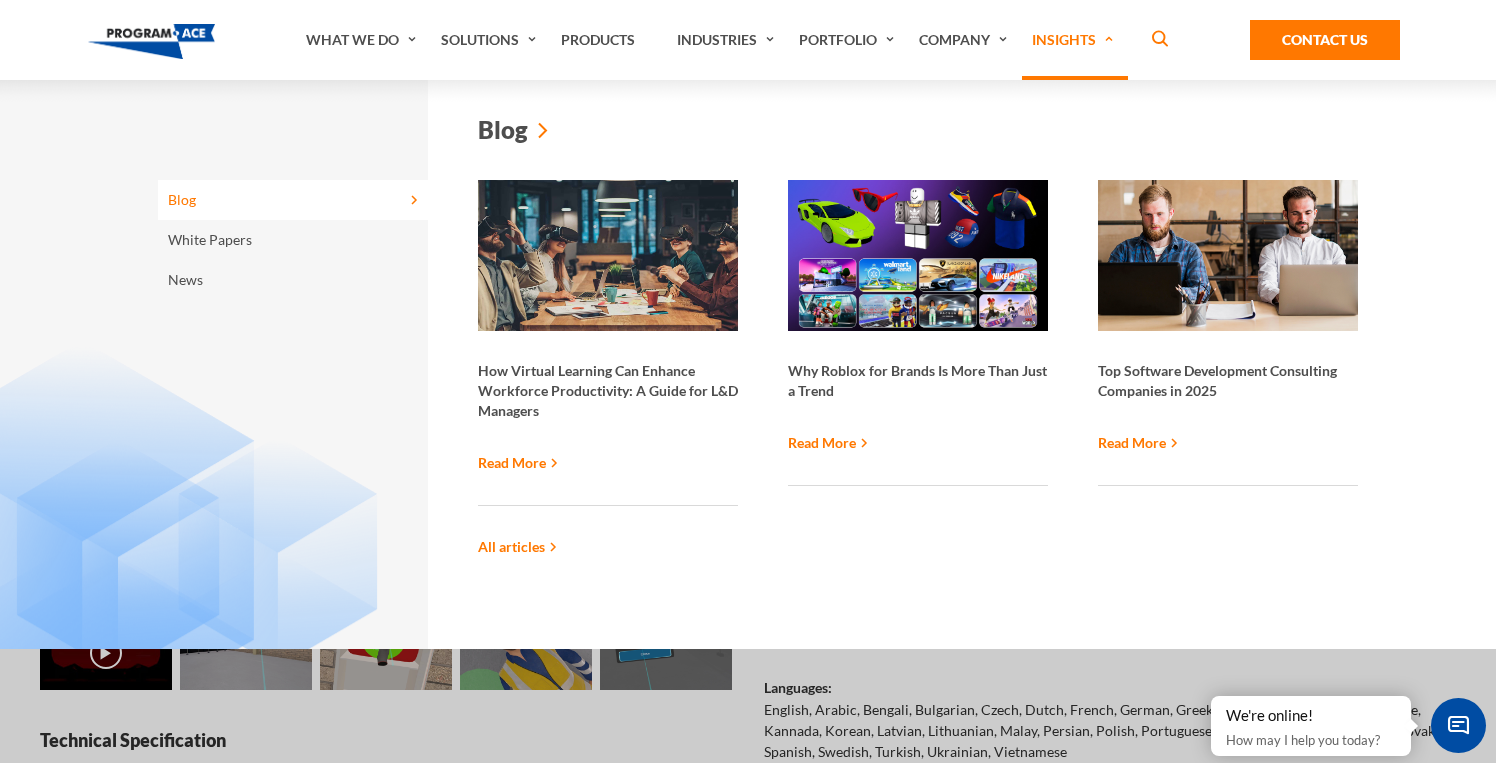 scroll, scrollTop: 0, scrollLeft: 0, axis: both 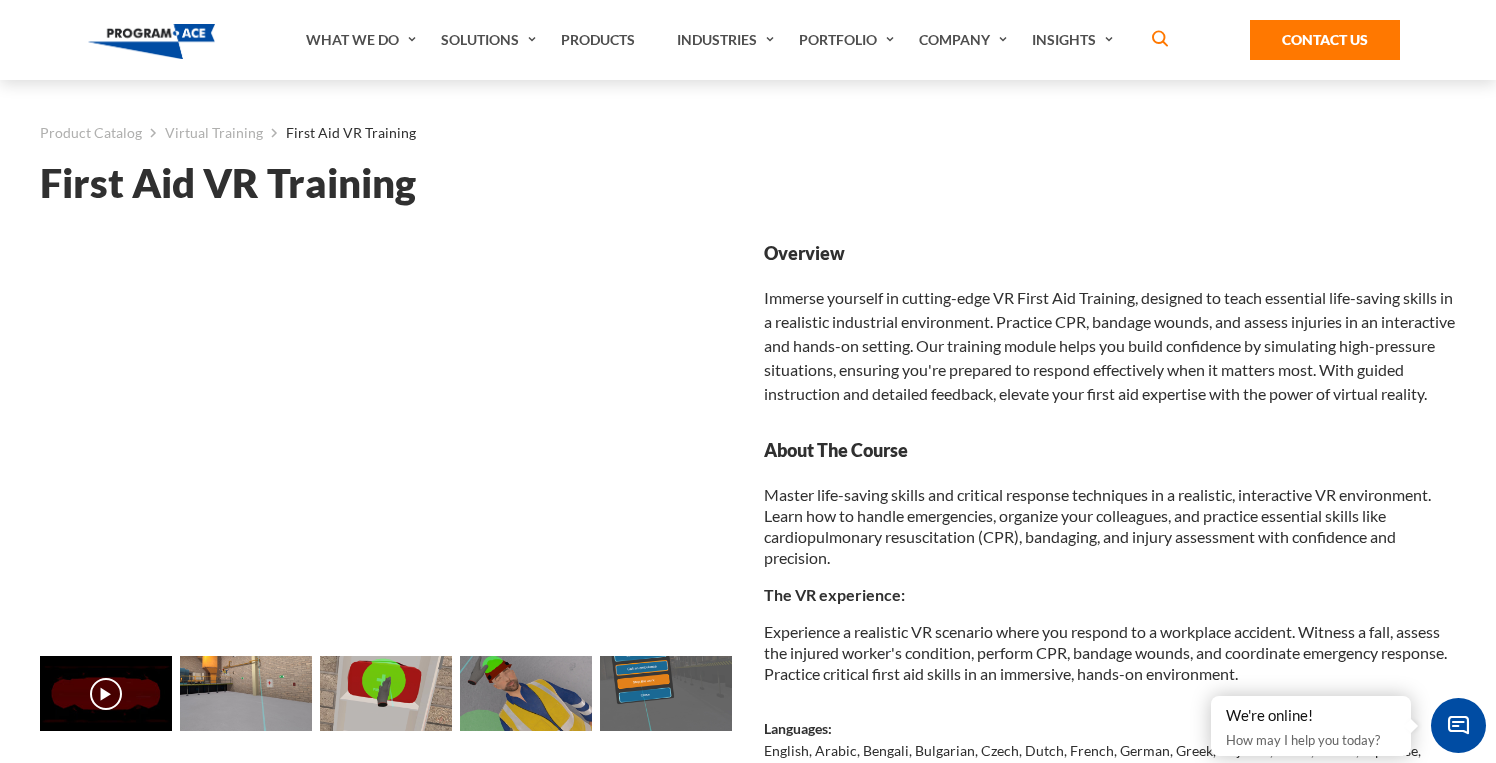 click at bounding box center (246, 693) 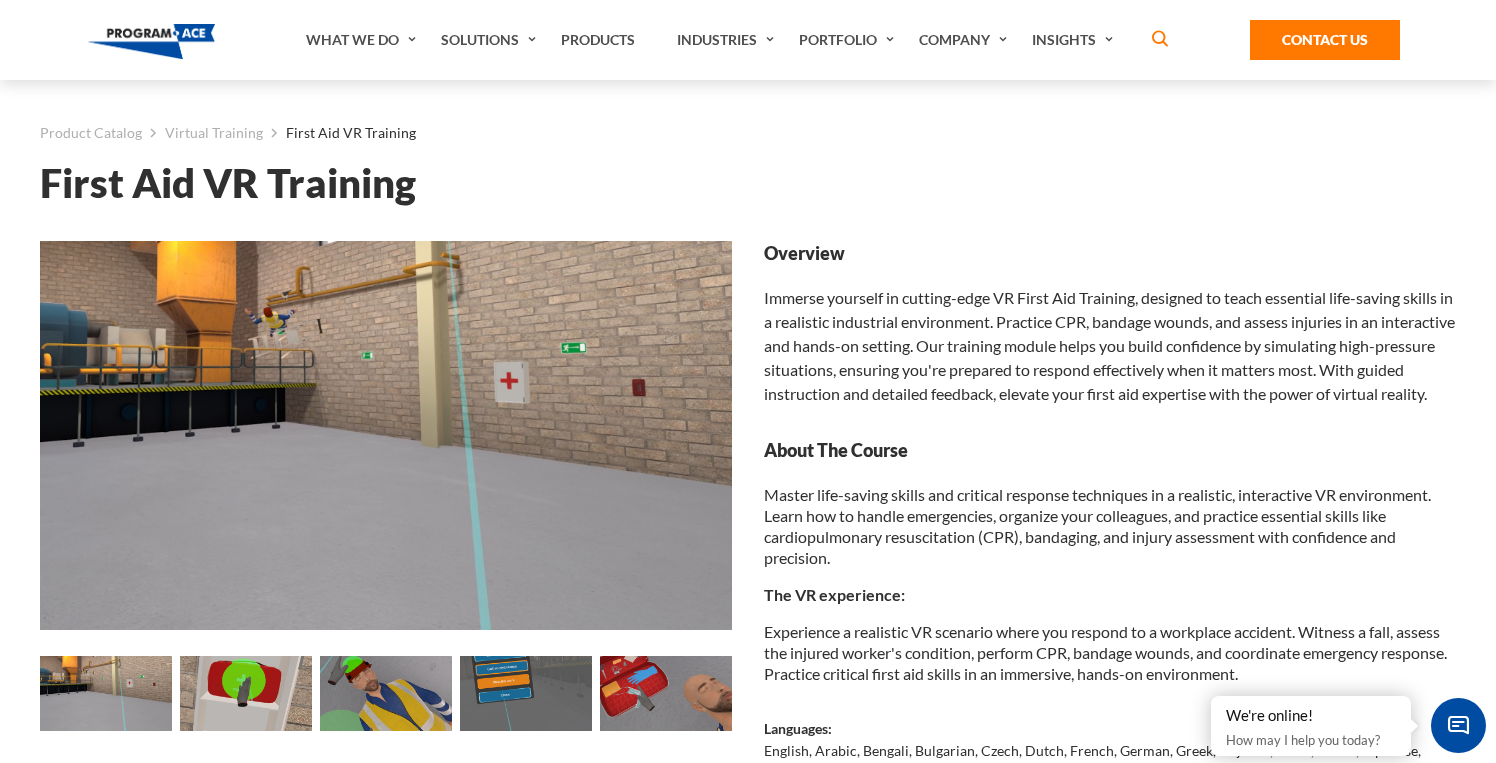 click at bounding box center [246, 693] 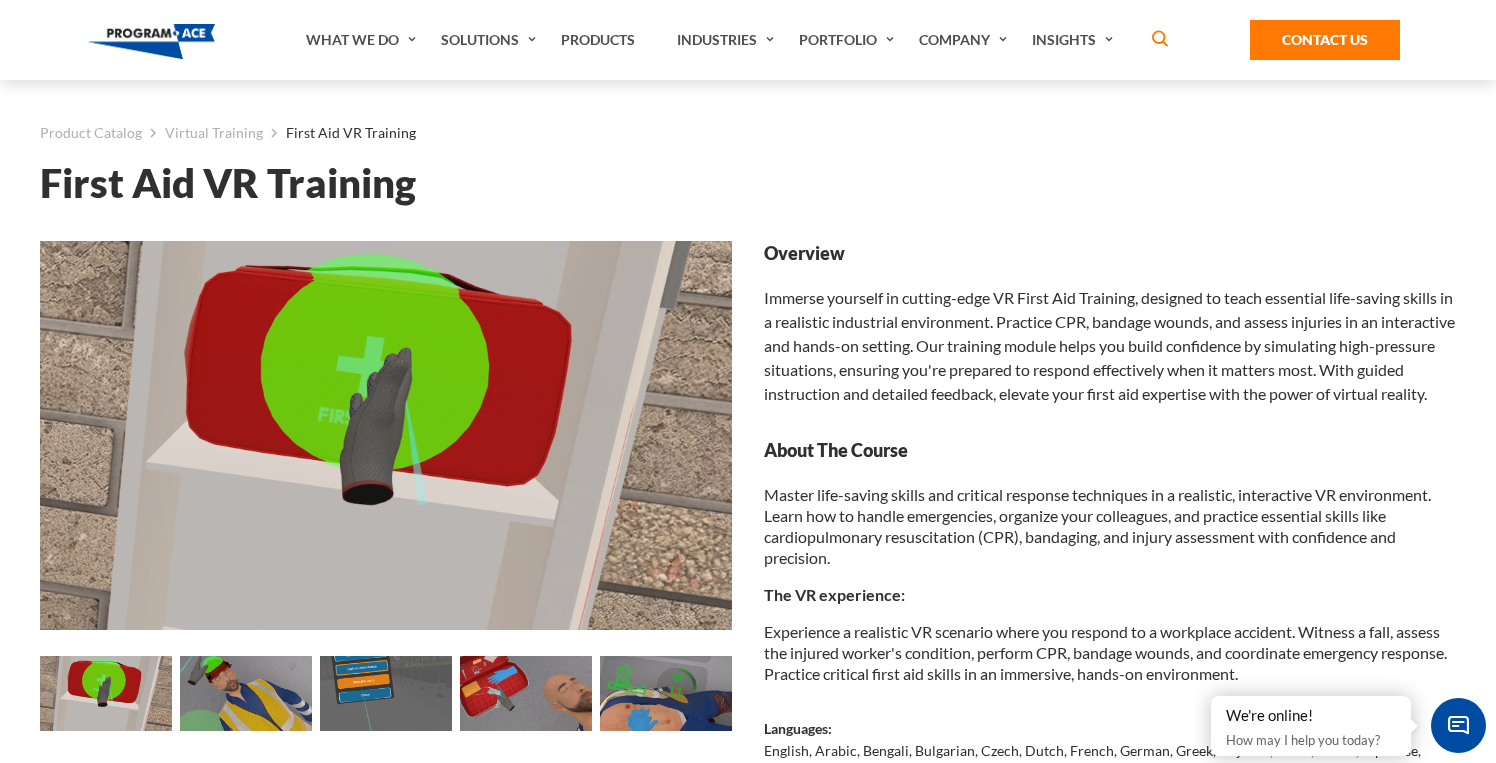 click at bounding box center [246, 693] 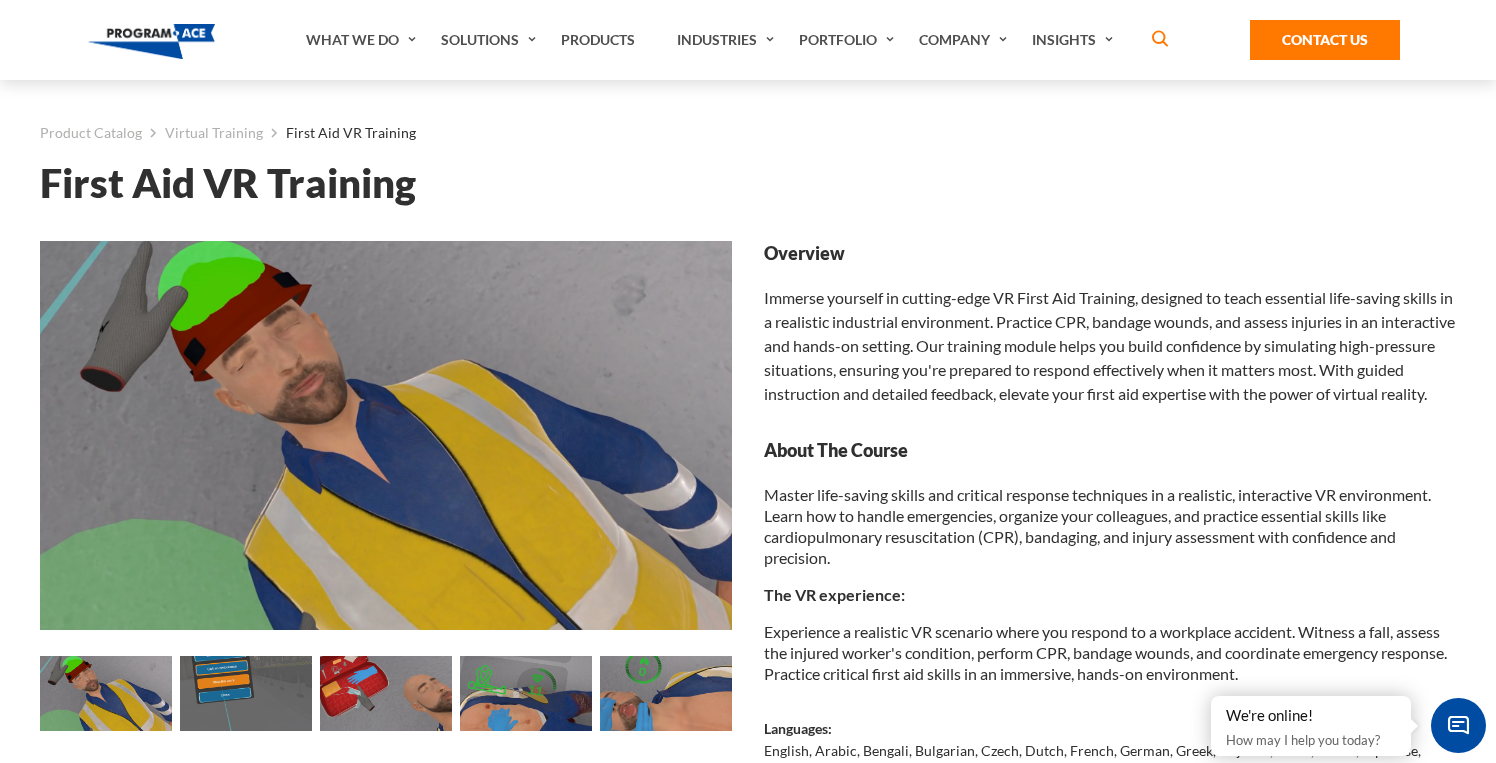 click at bounding box center [246, 693] 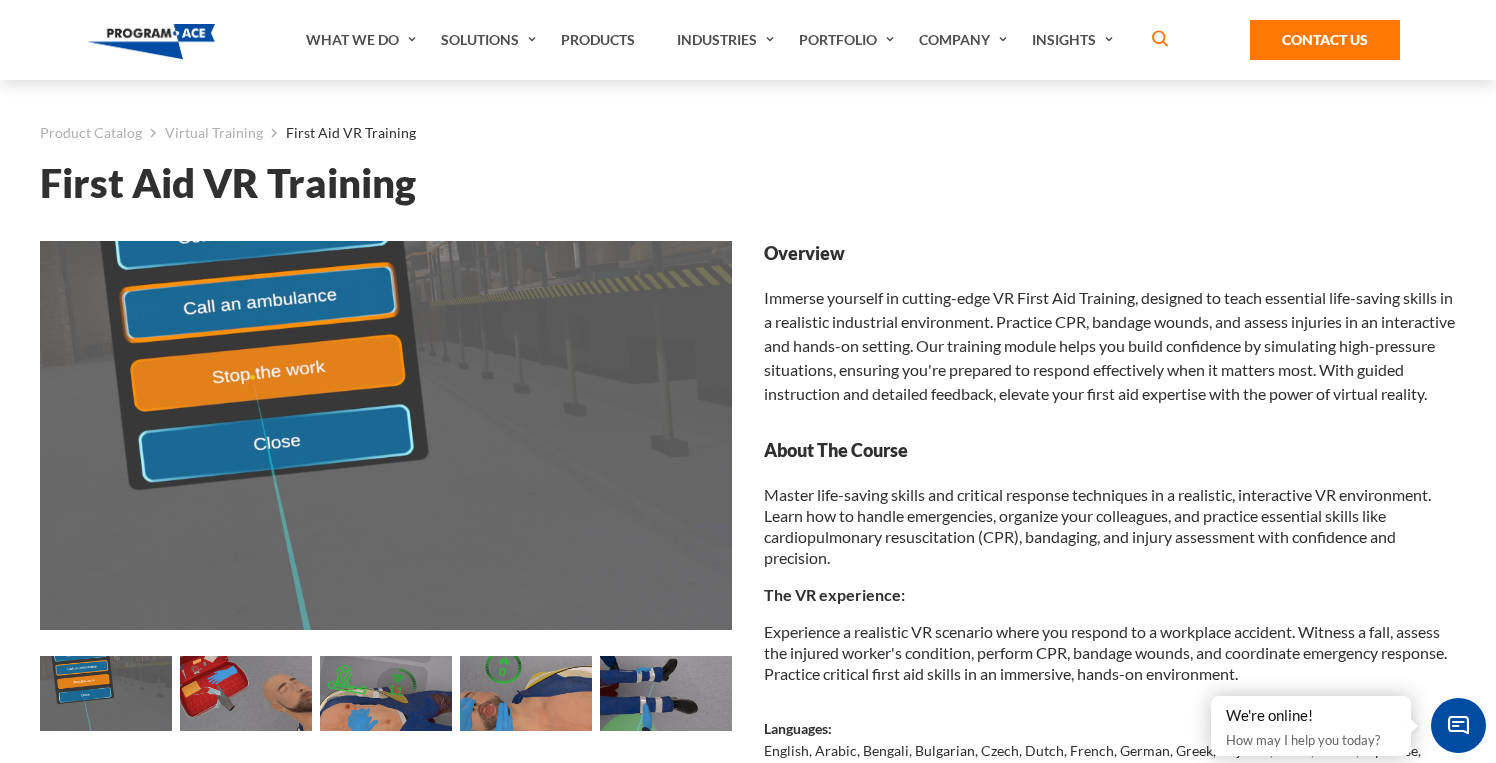 click at bounding box center [246, 693] 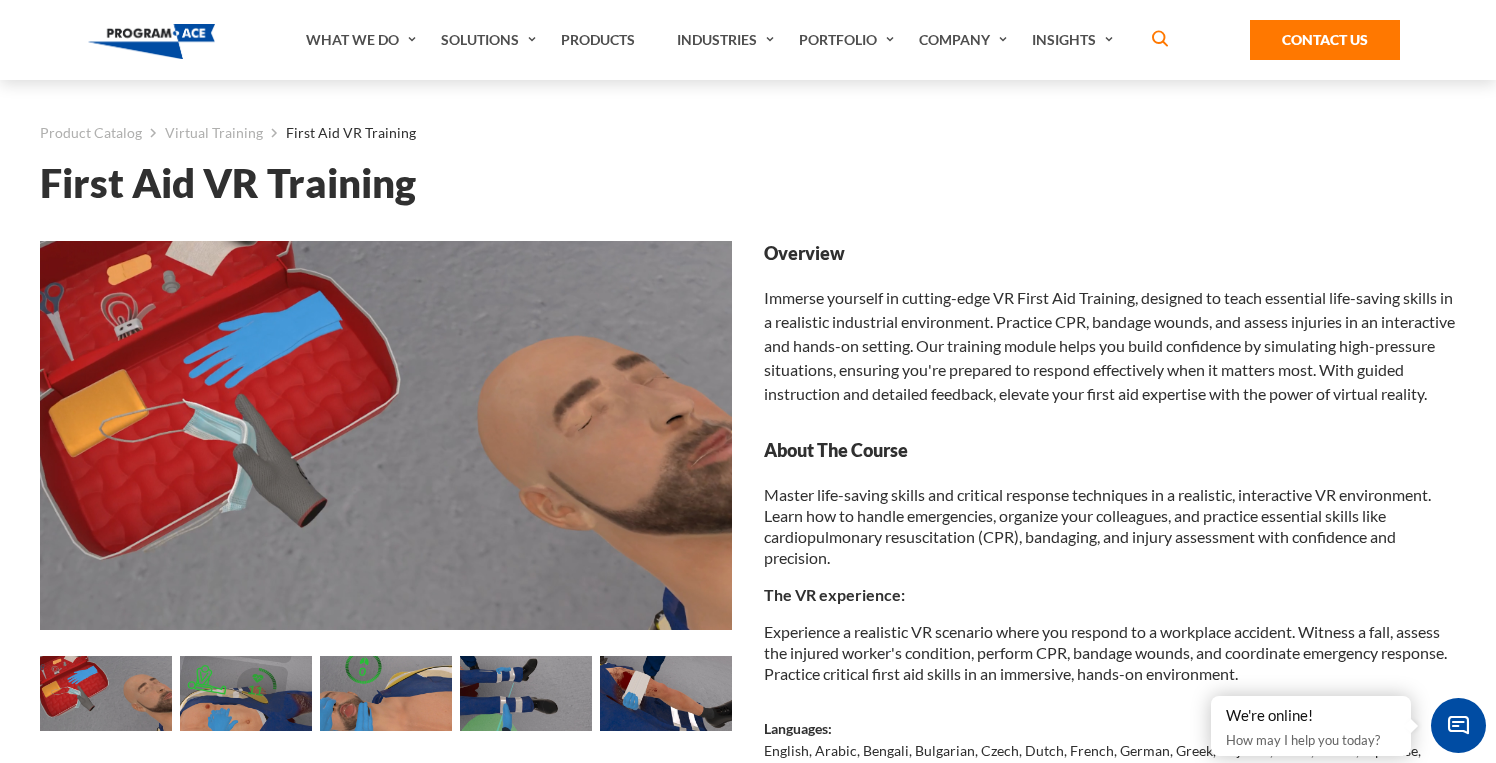 click at bounding box center [246, 693] 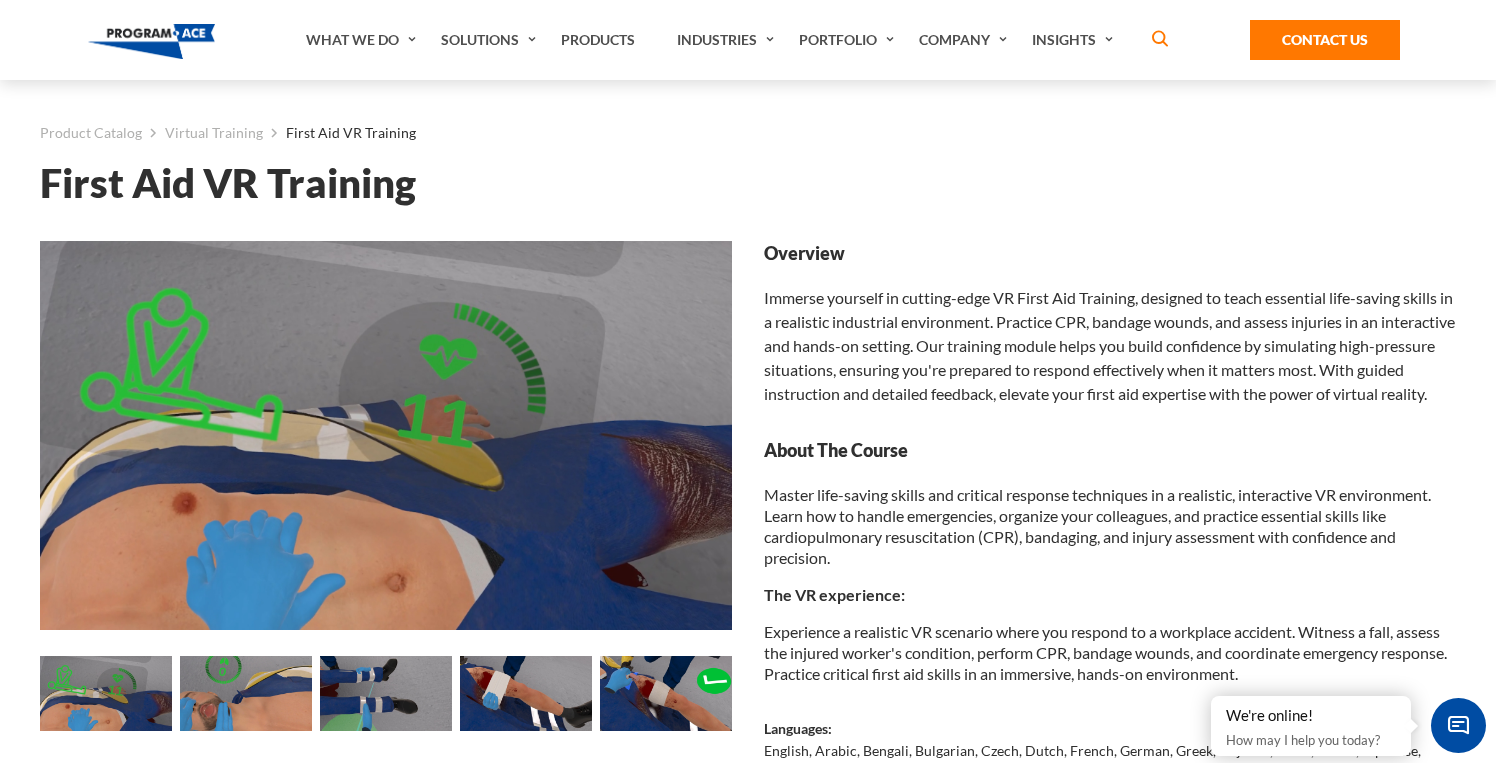 click at bounding box center (246, 693) 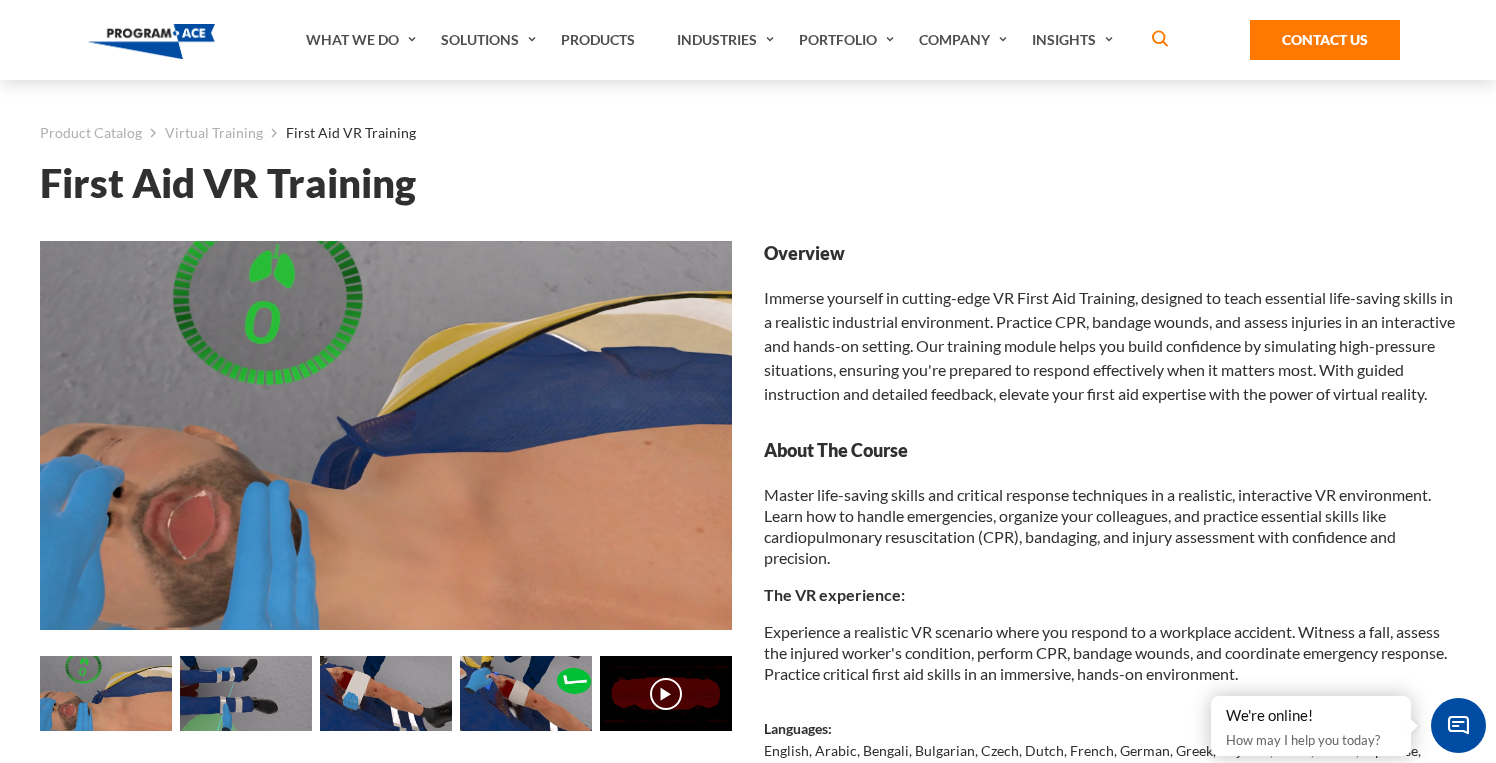 click at bounding box center (246, 693) 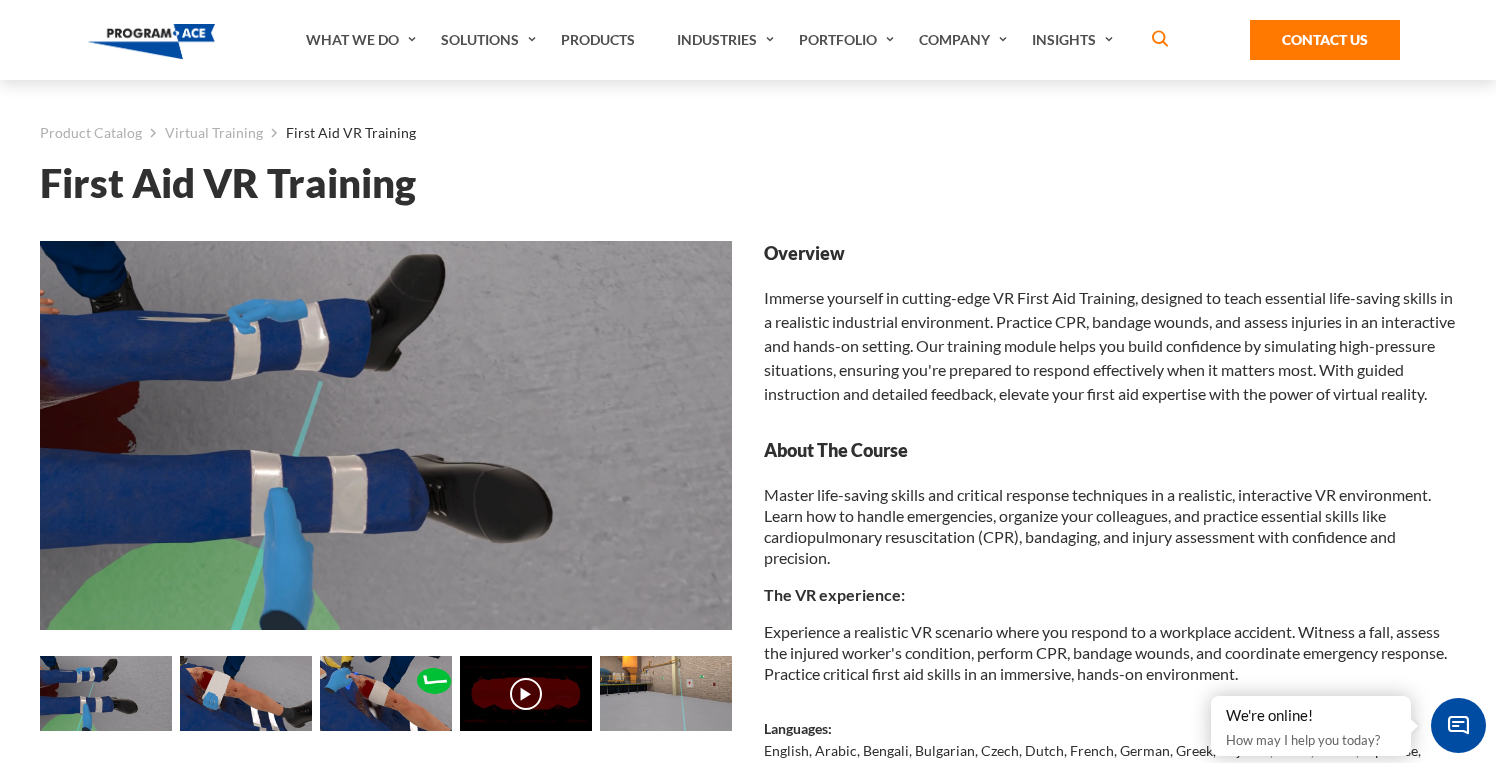 click at bounding box center [386, 693] 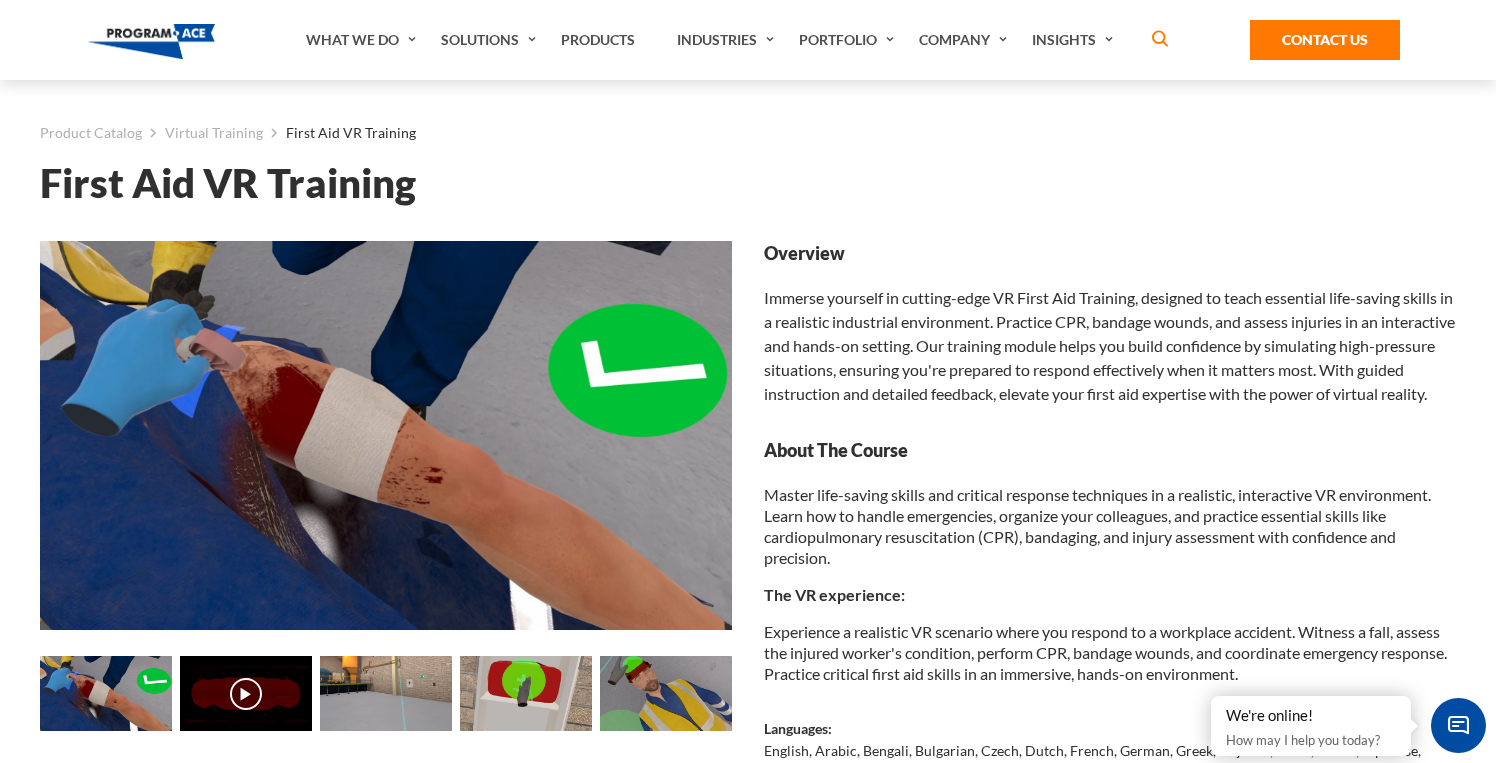 click at bounding box center (526, 693) 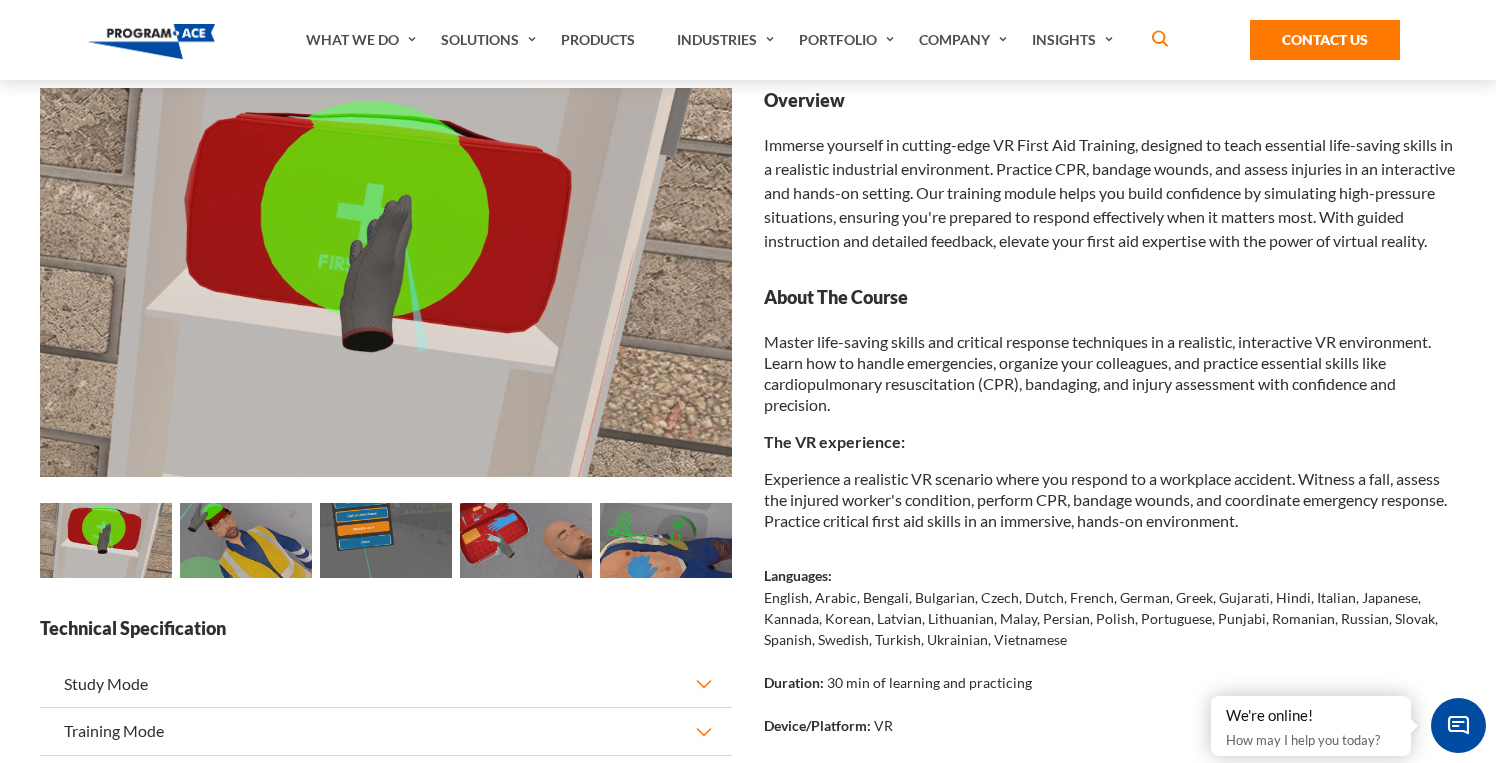 scroll, scrollTop: 154, scrollLeft: 0, axis: vertical 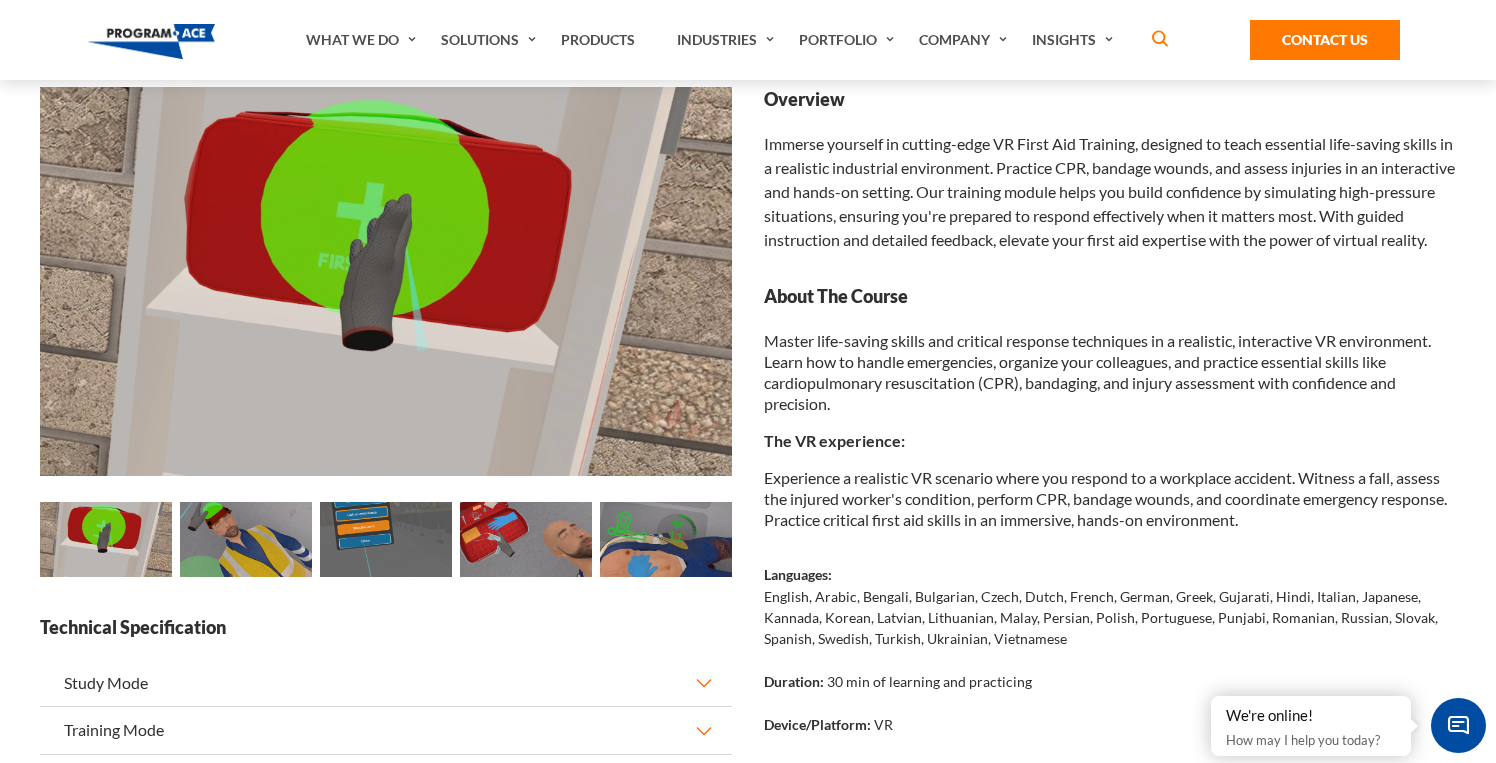 click at bounding box center [666, 539] 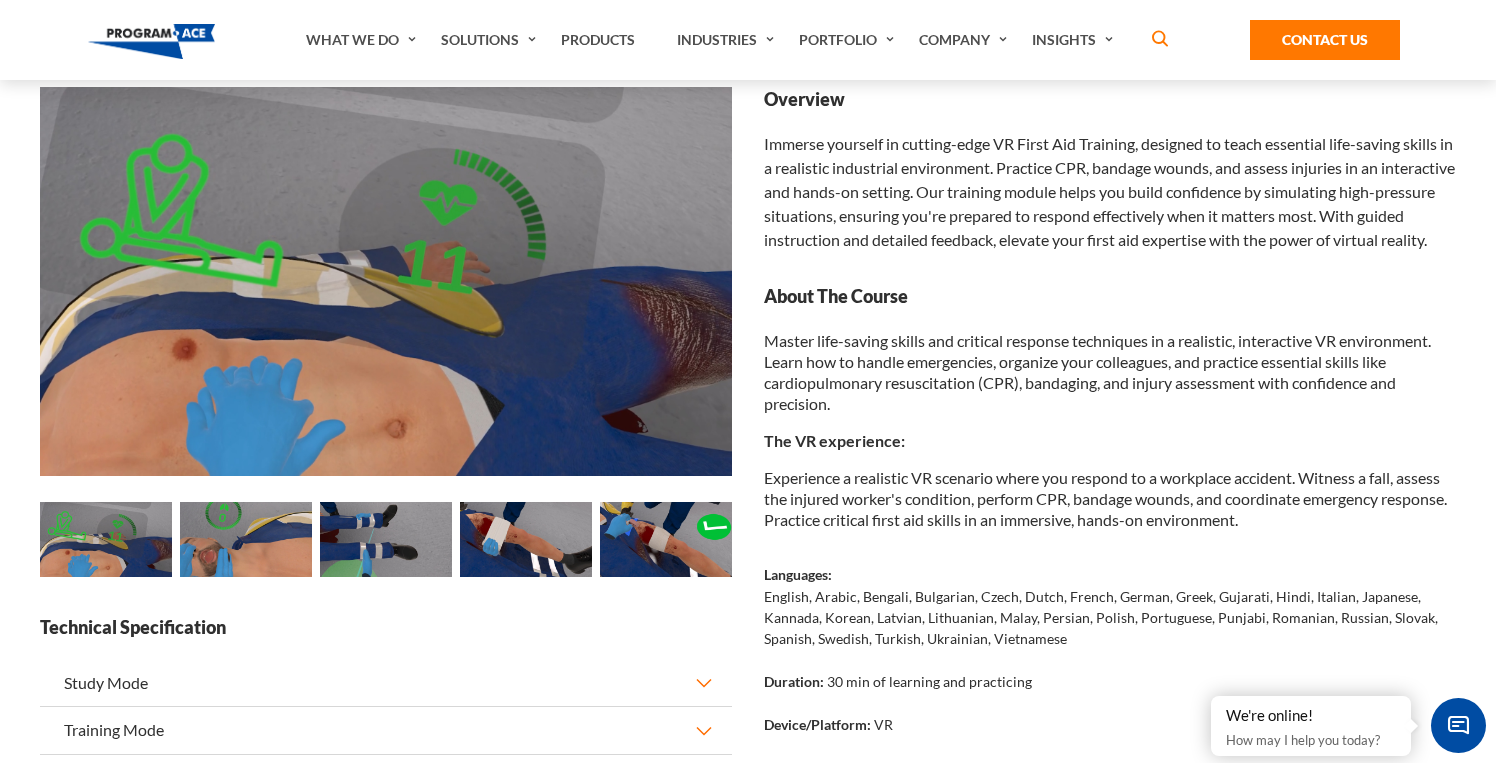 click at bounding box center (106, 539) 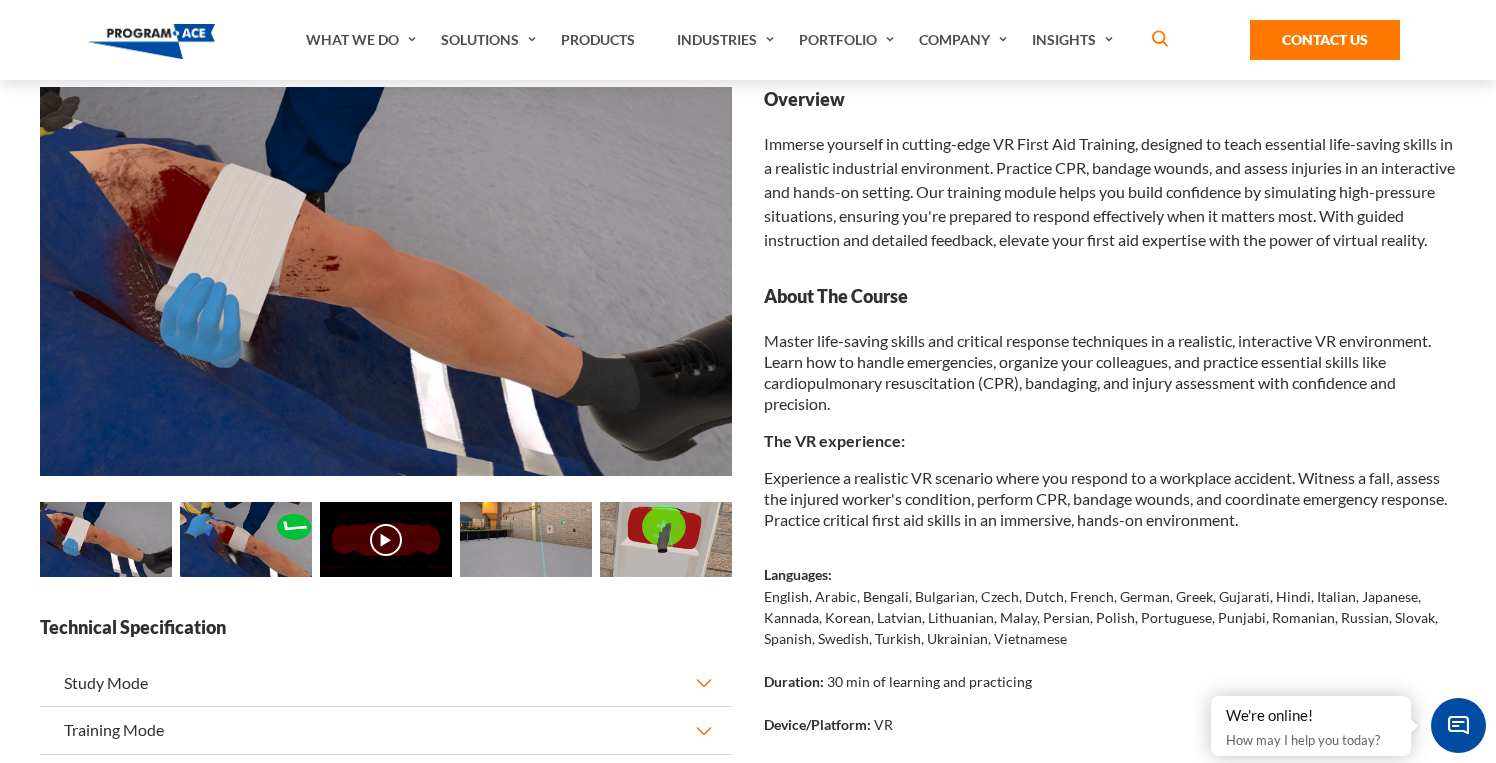 click at bounding box center [666, 539] 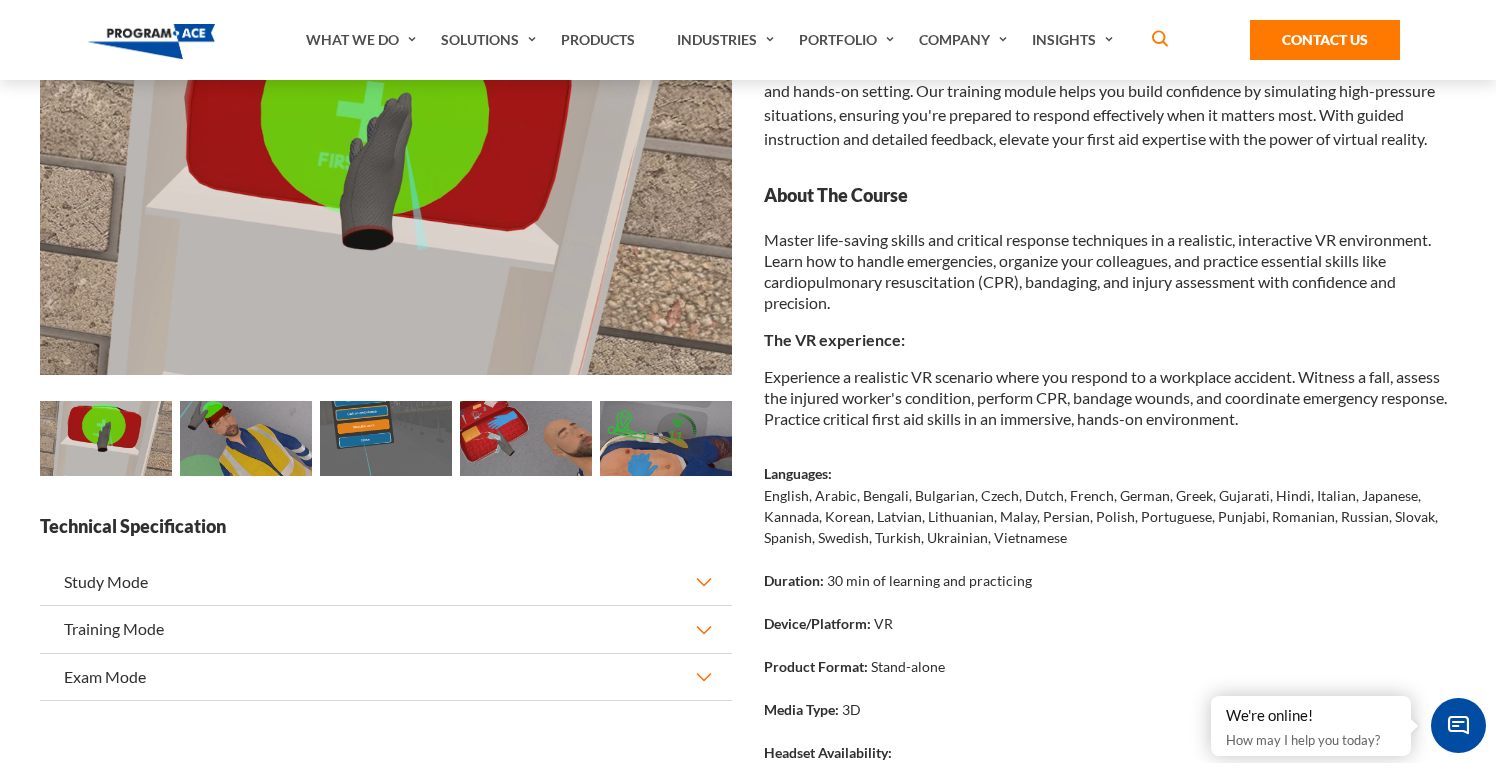scroll, scrollTop: 258, scrollLeft: 0, axis: vertical 